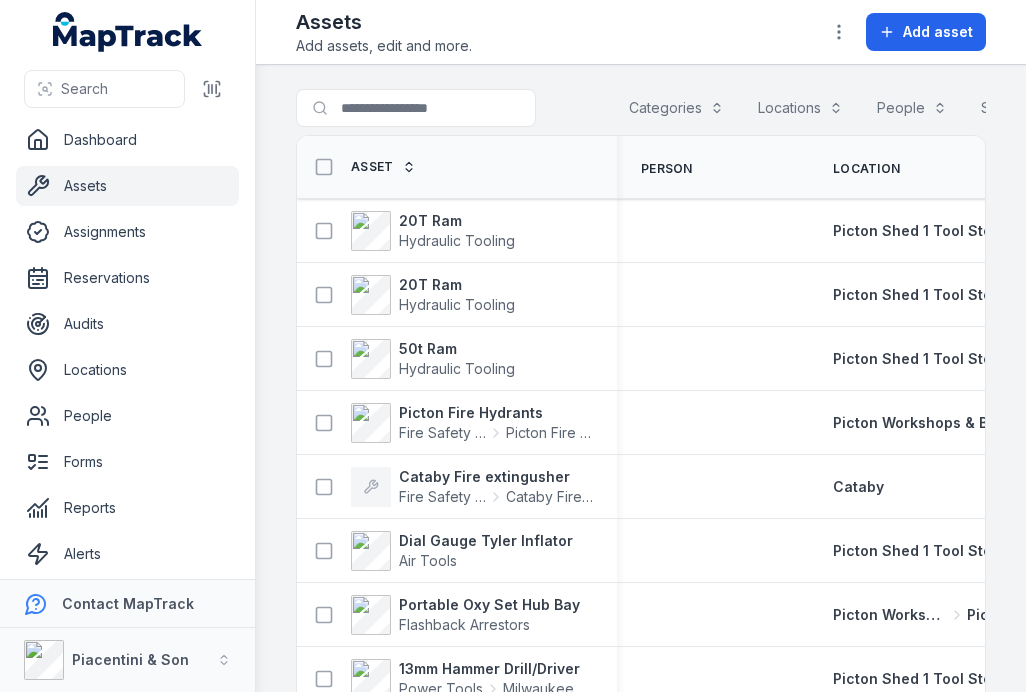 scroll, scrollTop: 0, scrollLeft: 0, axis: both 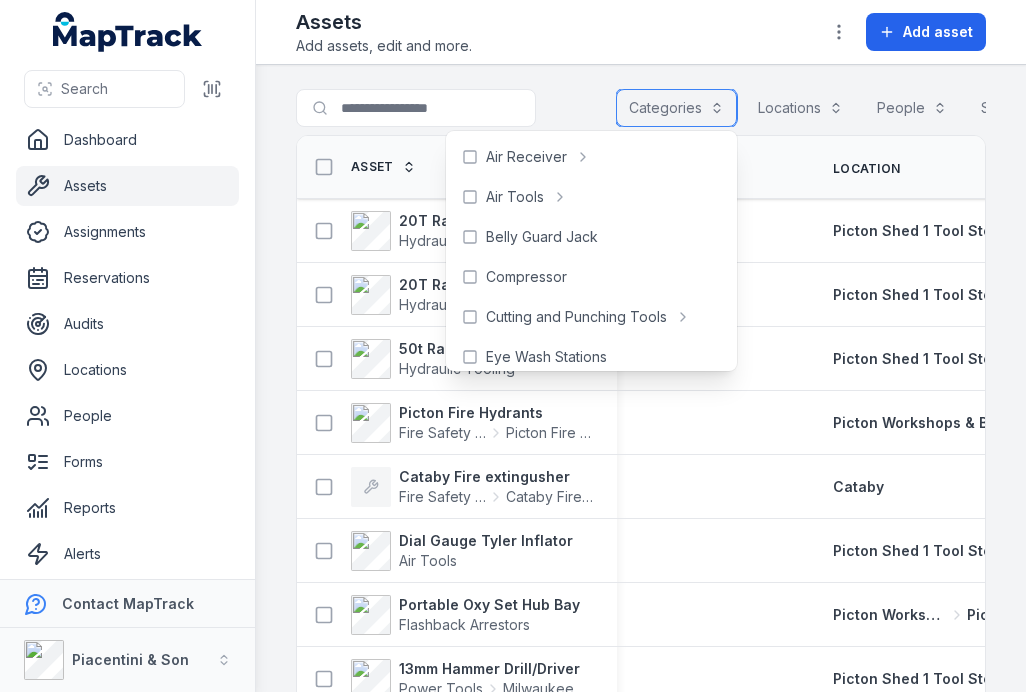 click on "Categories" at bounding box center [676, 108] 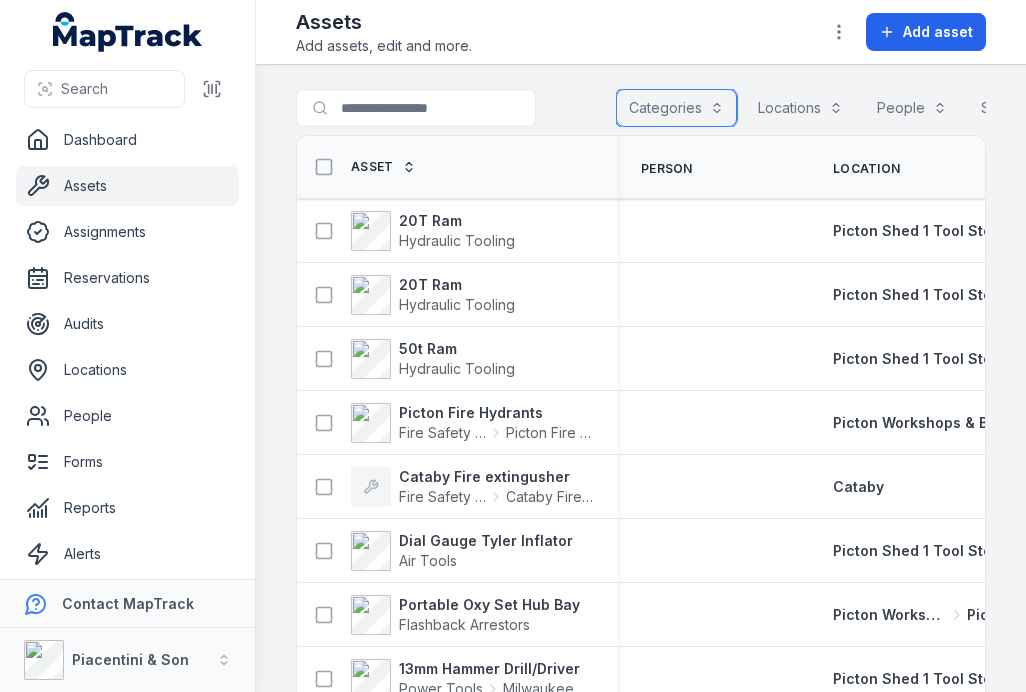 click on "Categories" at bounding box center [676, 108] 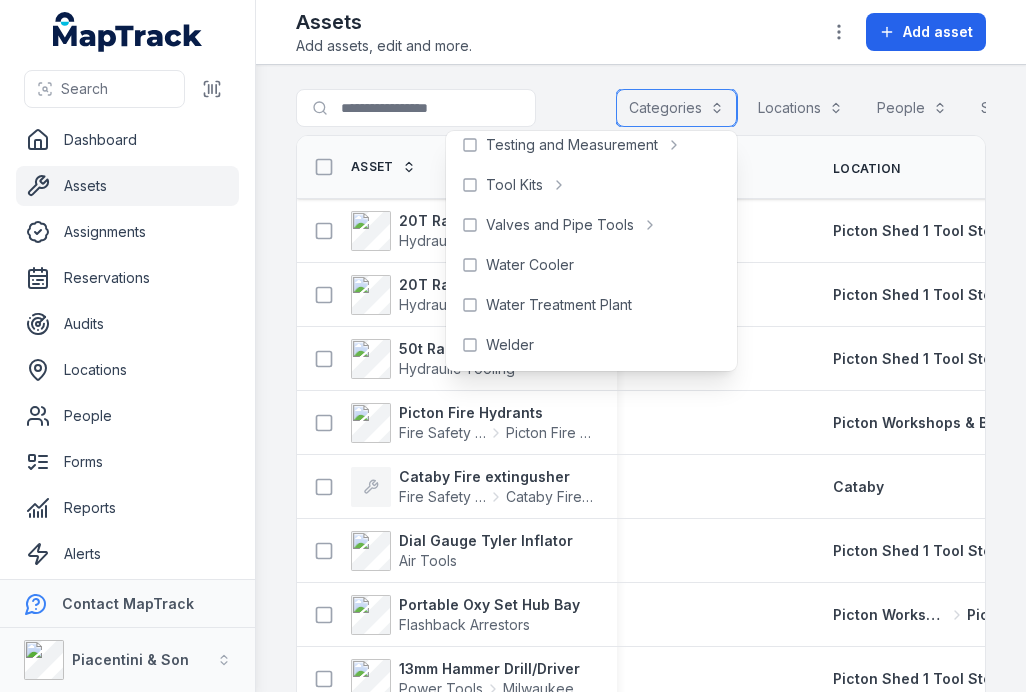 scroll, scrollTop: 892, scrollLeft: 0, axis: vertical 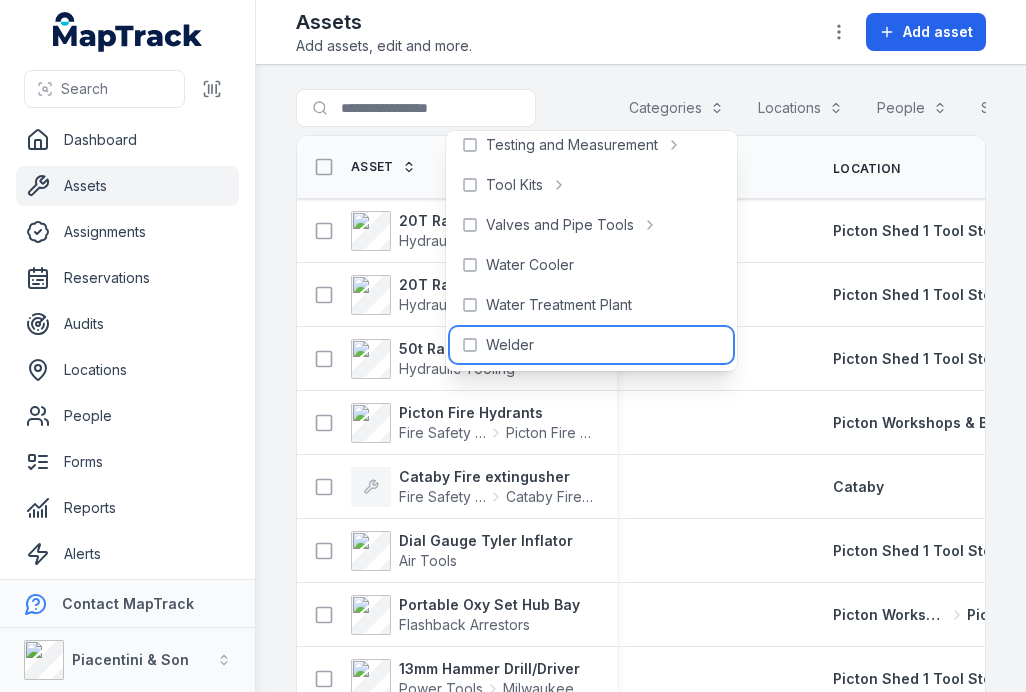 click on "Welder" at bounding box center [510, 345] 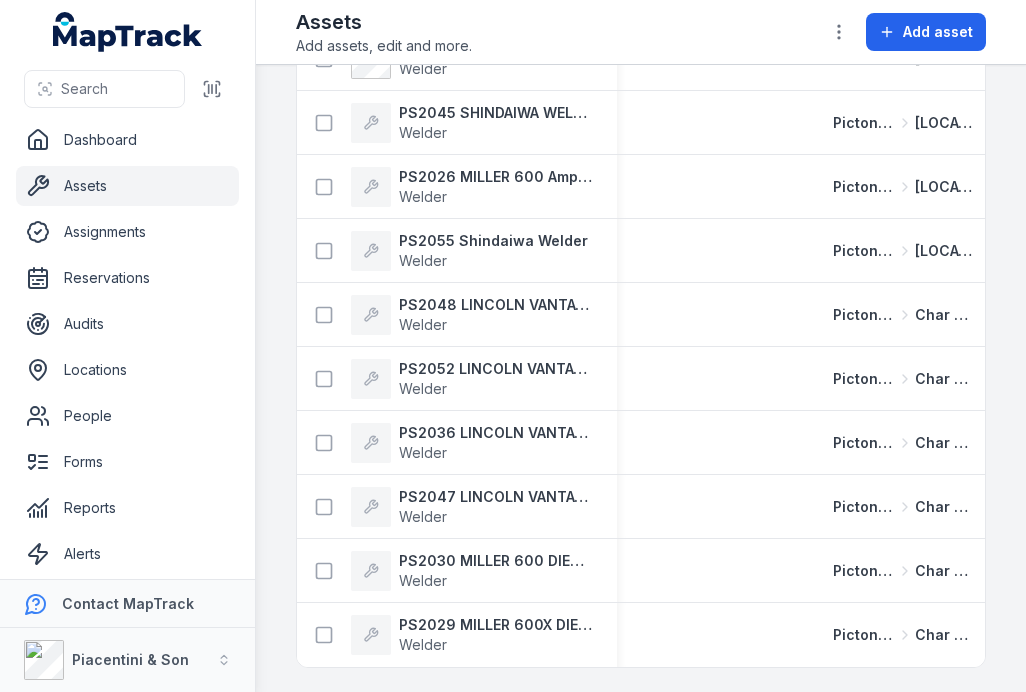 scroll, scrollTop: 236, scrollLeft: 0, axis: vertical 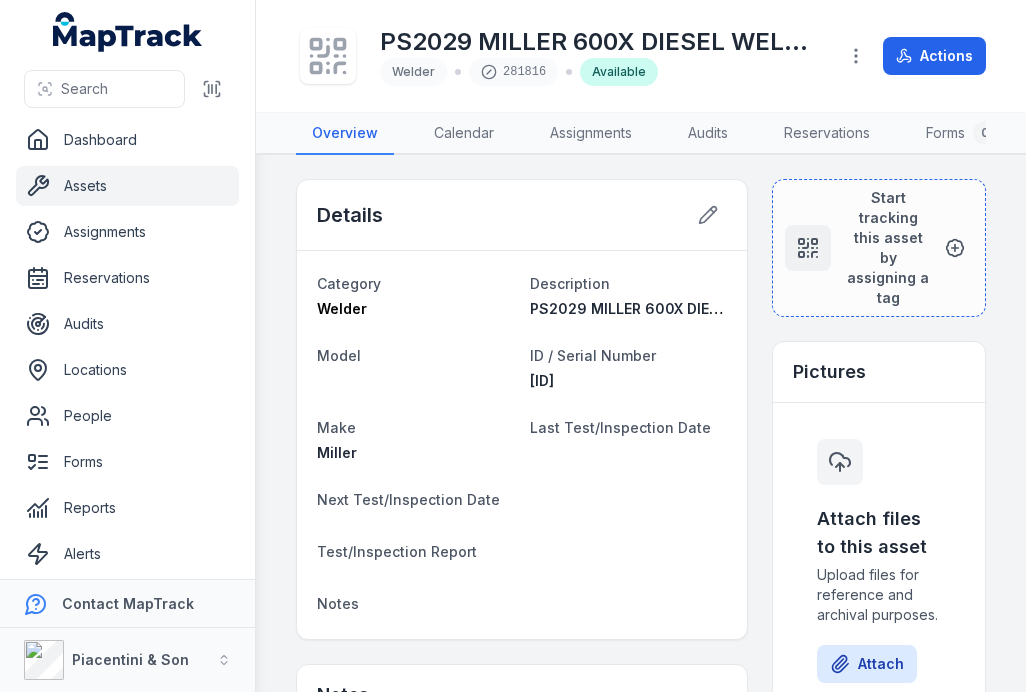 click on "Assets" at bounding box center [127, 186] 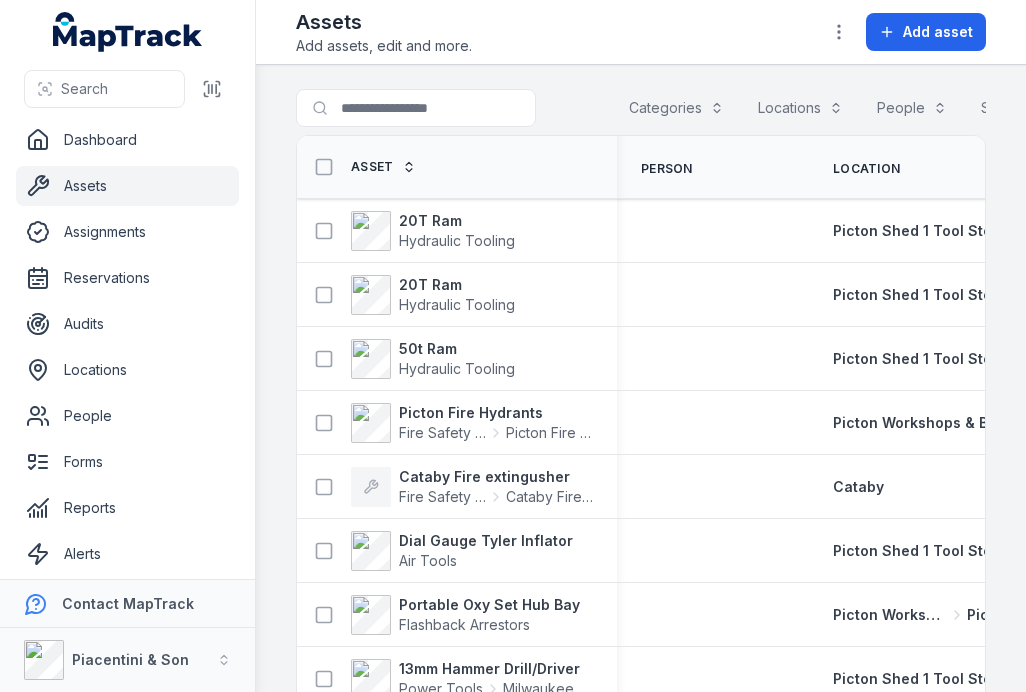 click on "Categories" at bounding box center (676, 108) 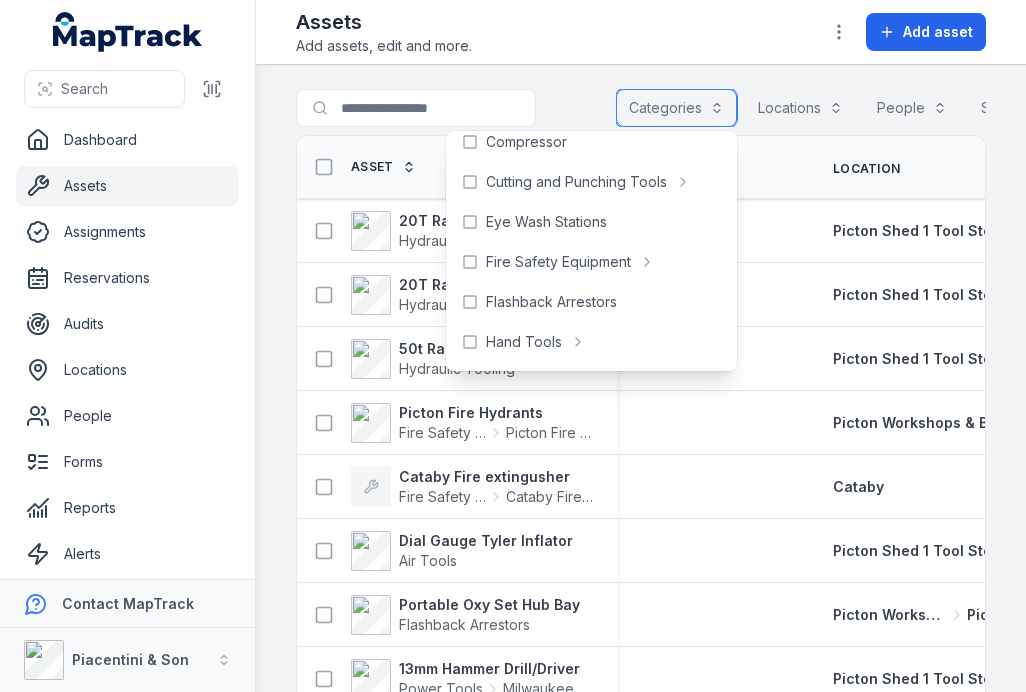 scroll, scrollTop: 141, scrollLeft: 0, axis: vertical 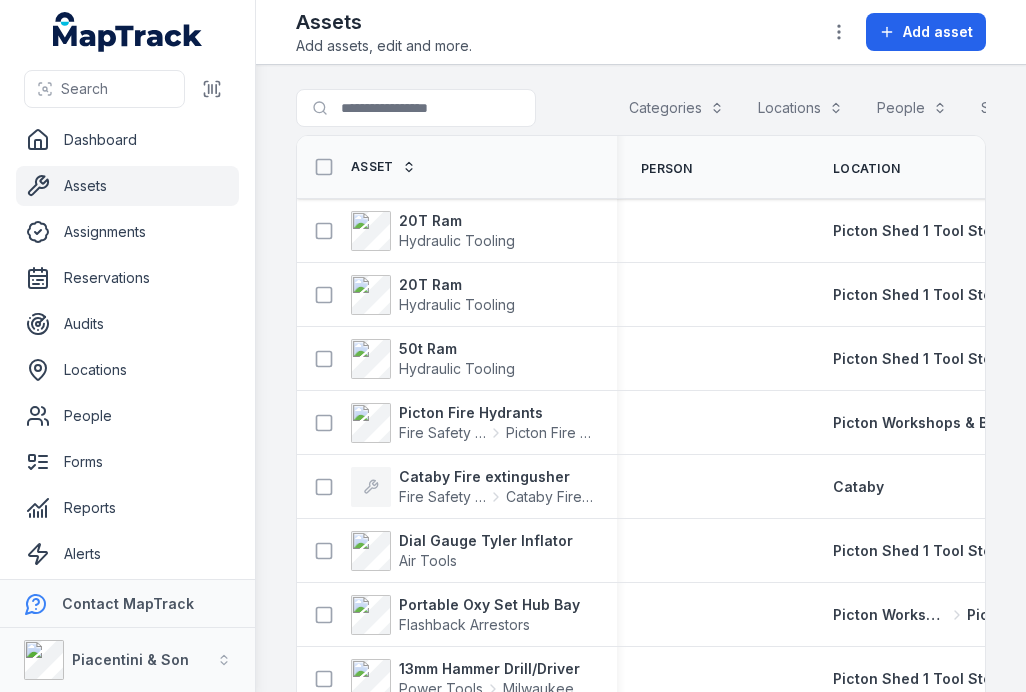 click on "People" at bounding box center (127, 416) 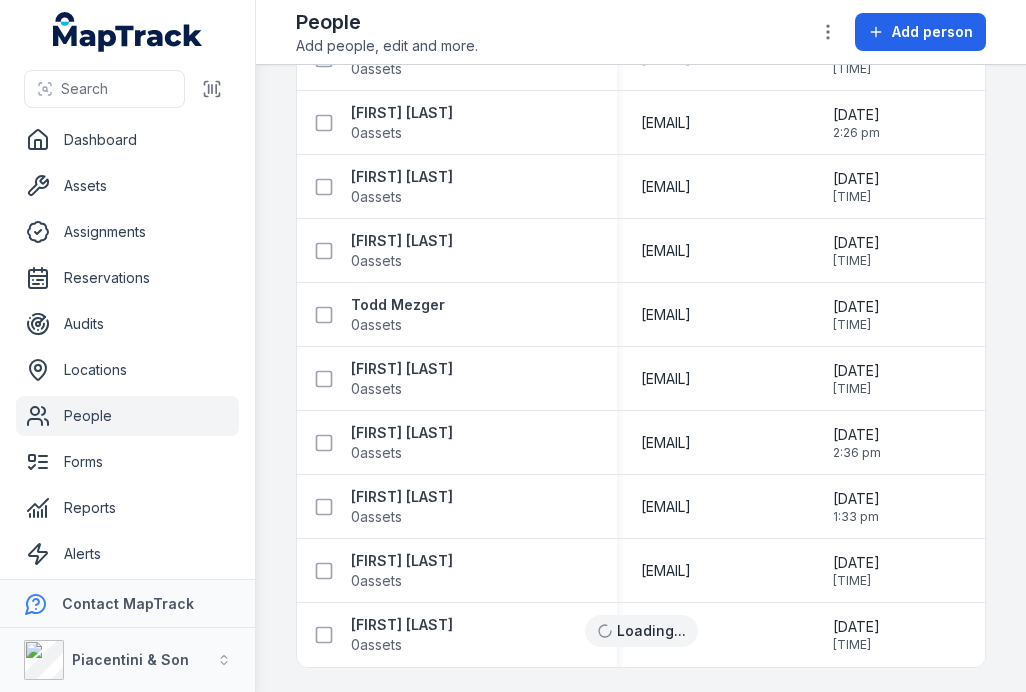 scroll, scrollTop: 1196, scrollLeft: 0, axis: vertical 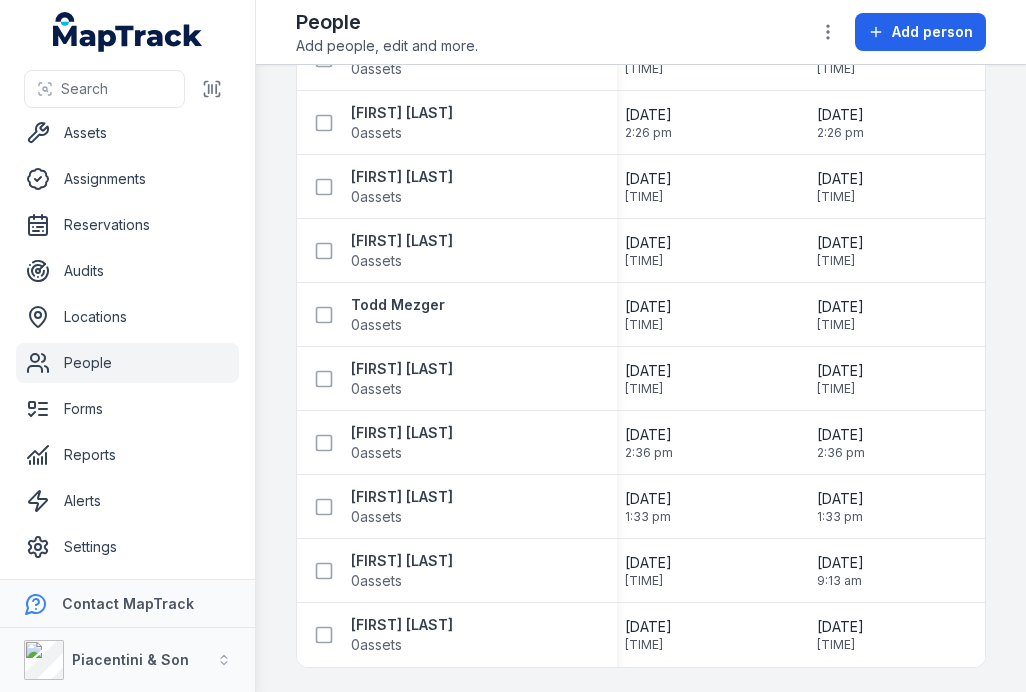 click on "Settings" at bounding box center [127, 547] 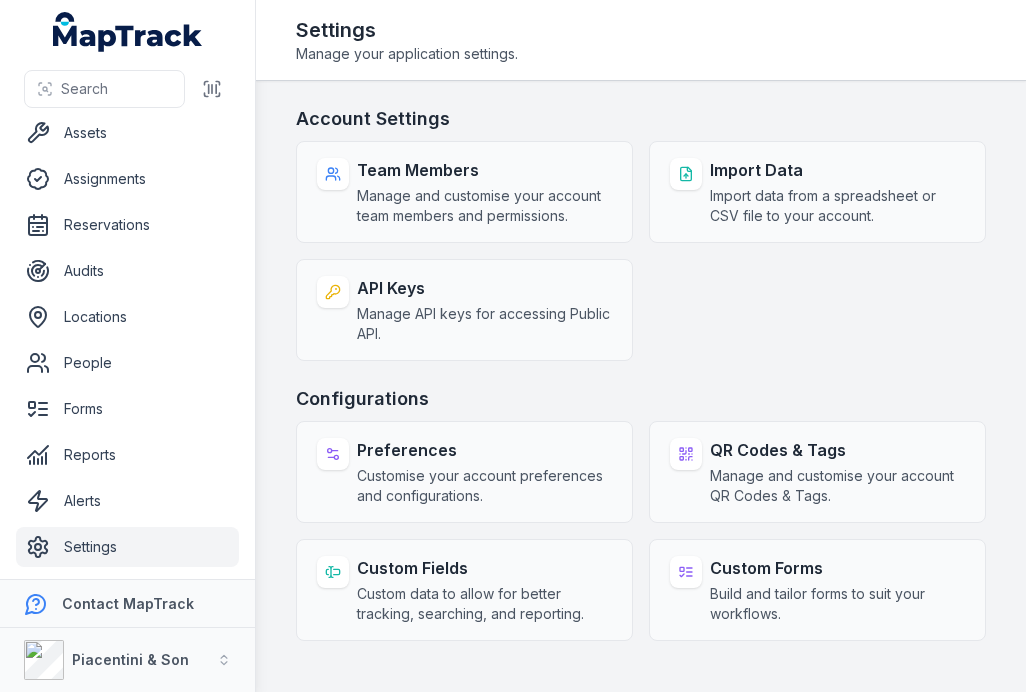 click on "Team Members" at bounding box center [484, 170] 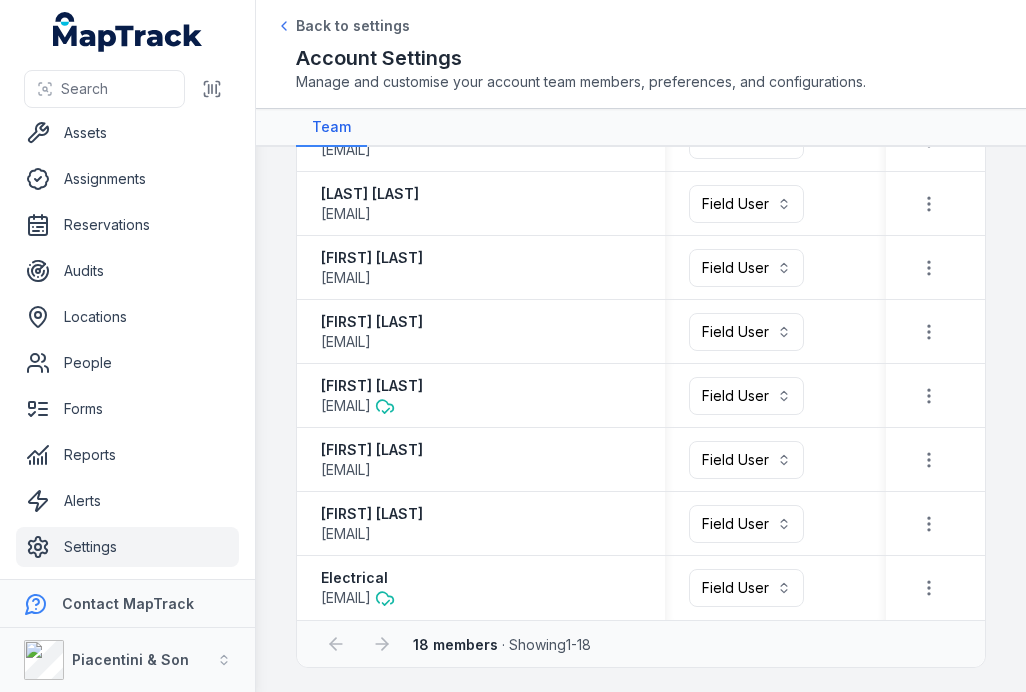 scroll, scrollTop: 799, scrollLeft: 0, axis: vertical 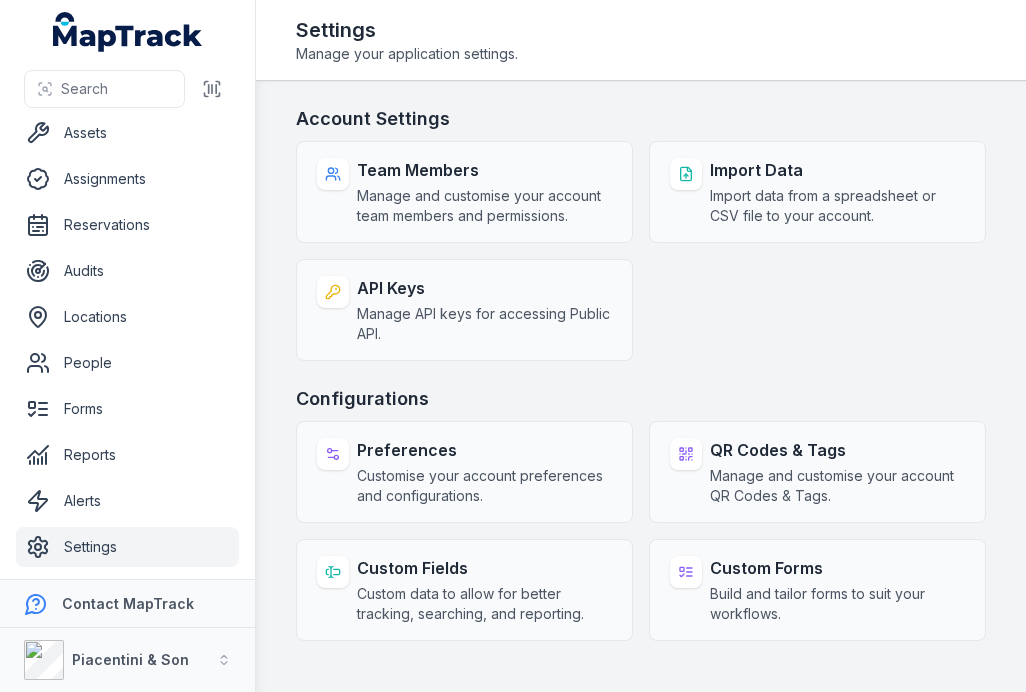 click on "Assets" at bounding box center (127, 133) 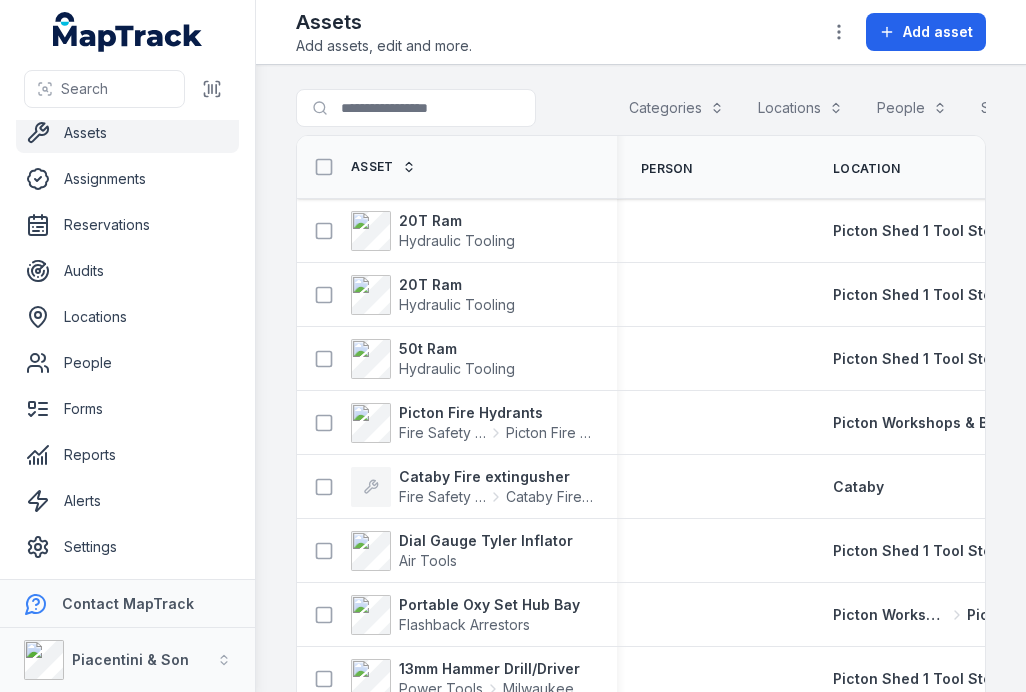 click on "Forms" at bounding box center (127, 409) 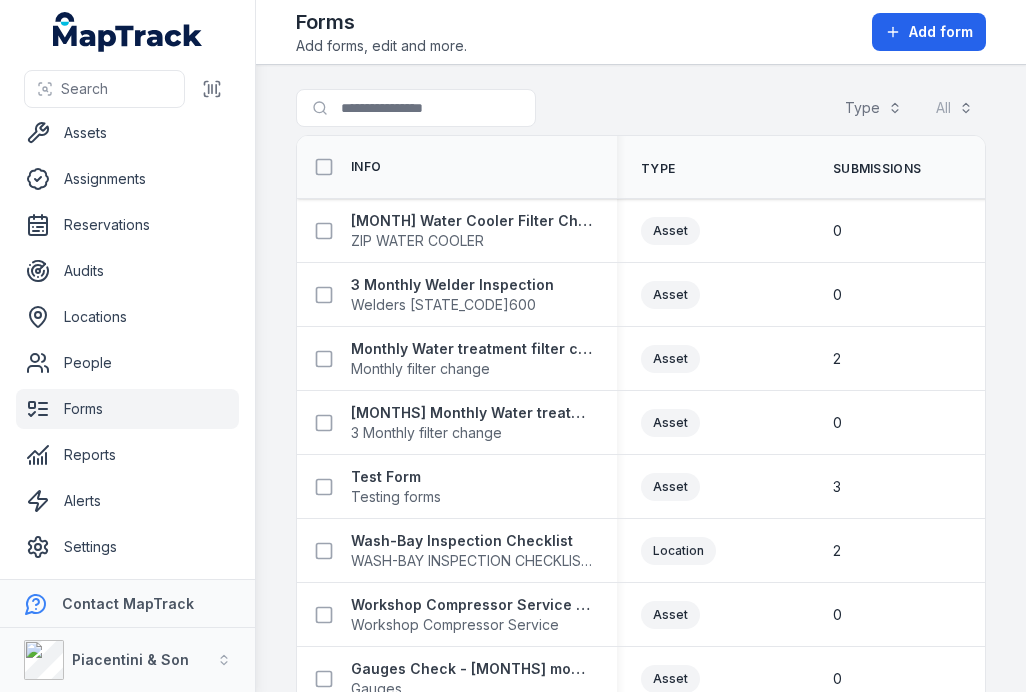 click on "Welders [STATE_CODE]600" at bounding box center (452, 305) 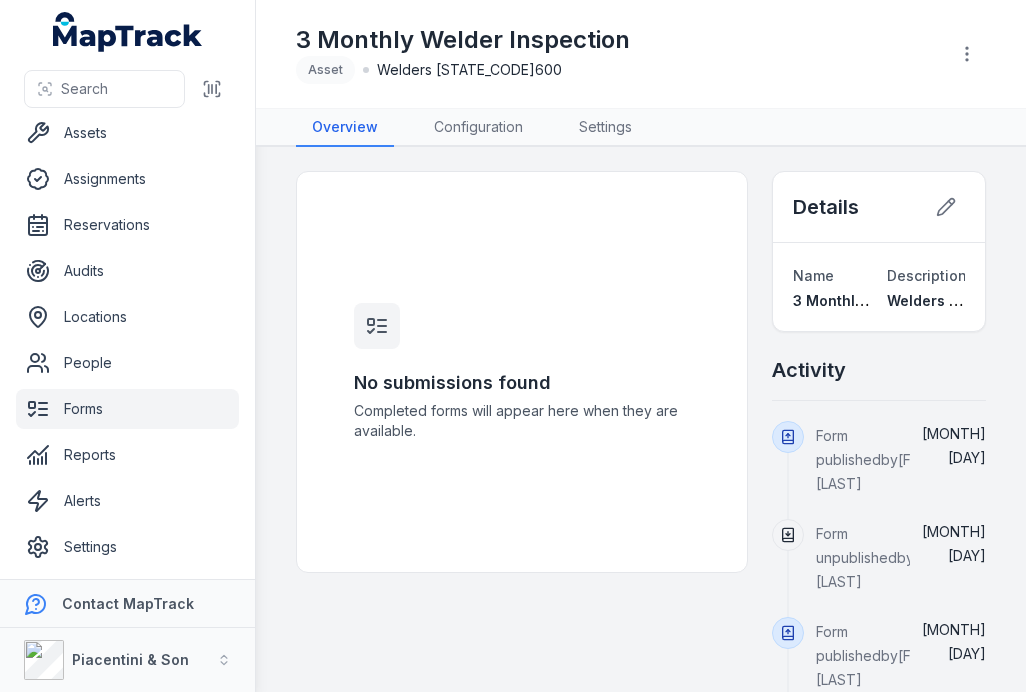 click on "Configuration" at bounding box center [478, 128] 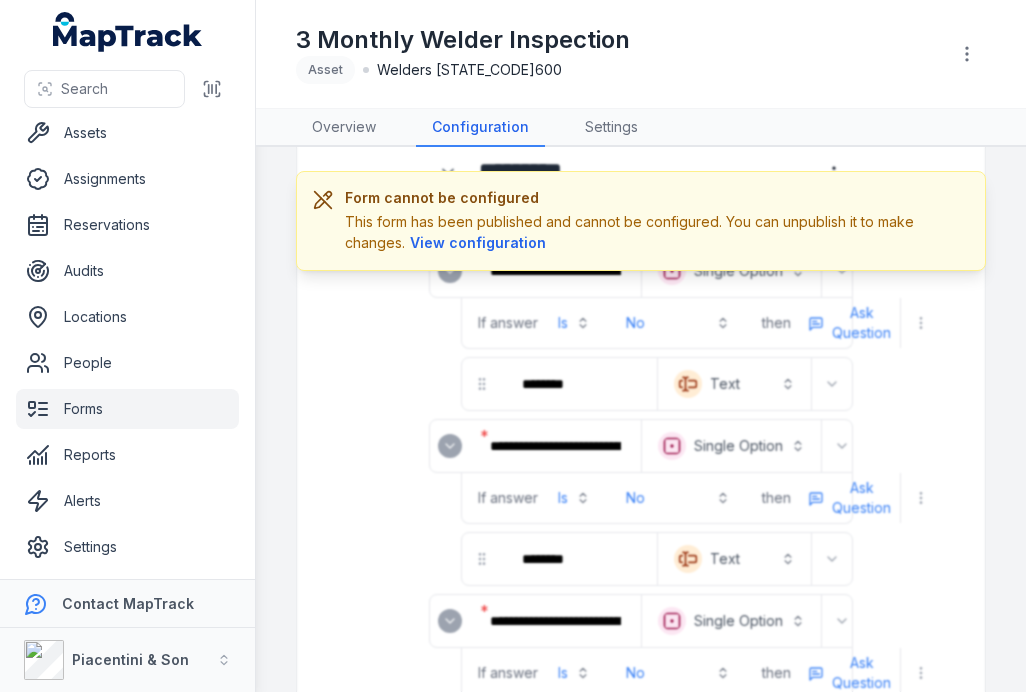 scroll, scrollTop: 154, scrollLeft: 0, axis: vertical 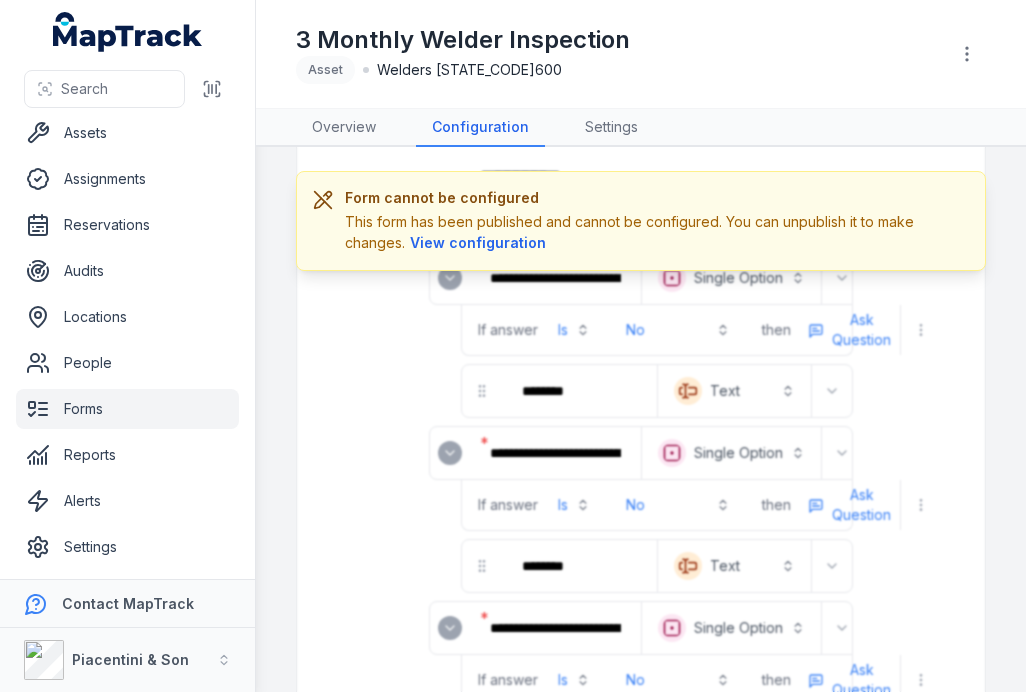 click on "View configuration" at bounding box center (478, 243) 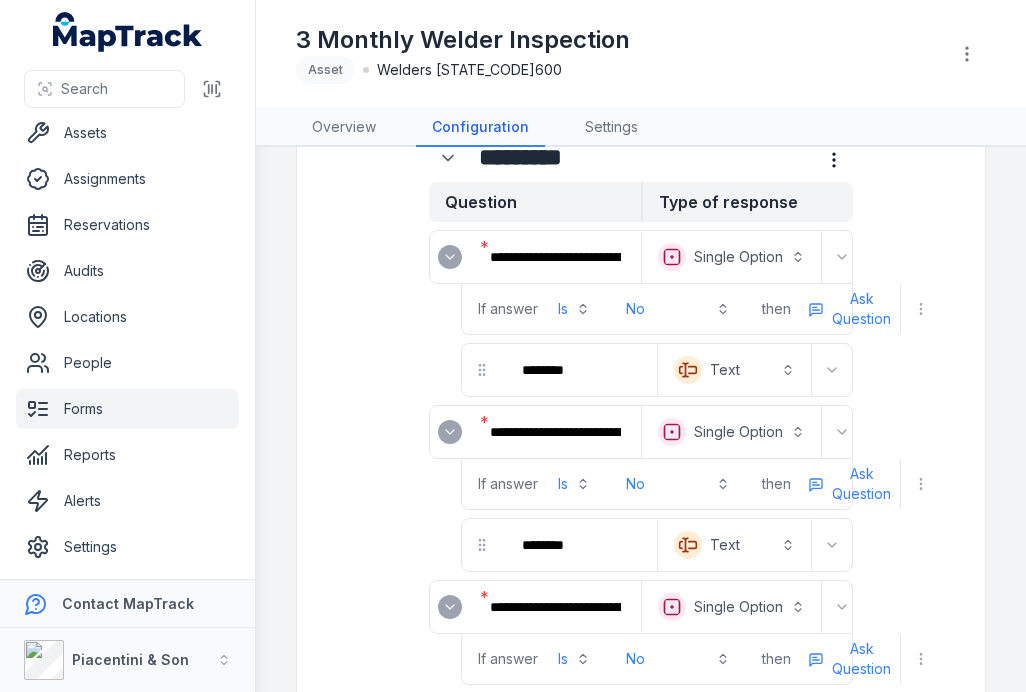 scroll, scrollTop: 76, scrollLeft: 0, axis: vertical 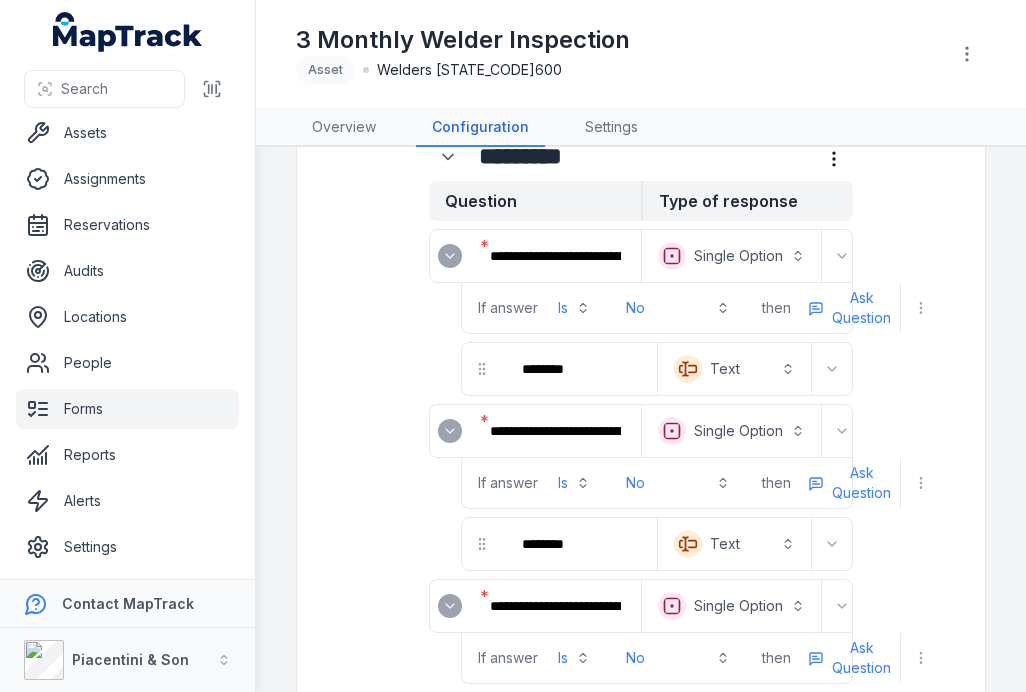 click on "Overview" at bounding box center [344, 128] 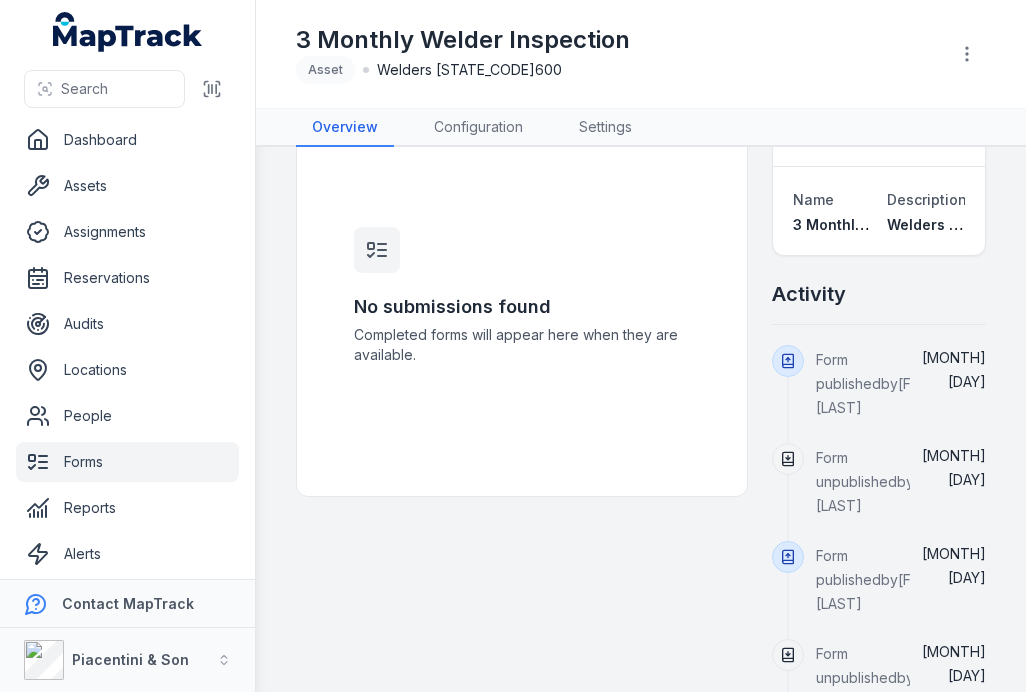scroll, scrollTop: 0, scrollLeft: 0, axis: both 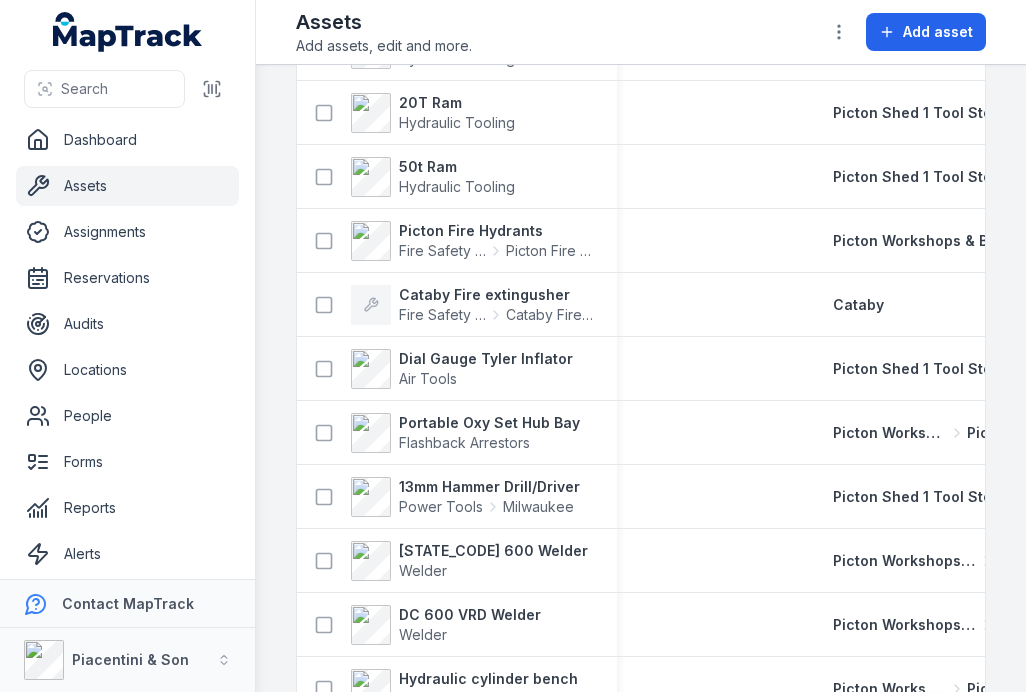 click on "[STATE_CODE] 600 Welder" at bounding box center (493, 551) 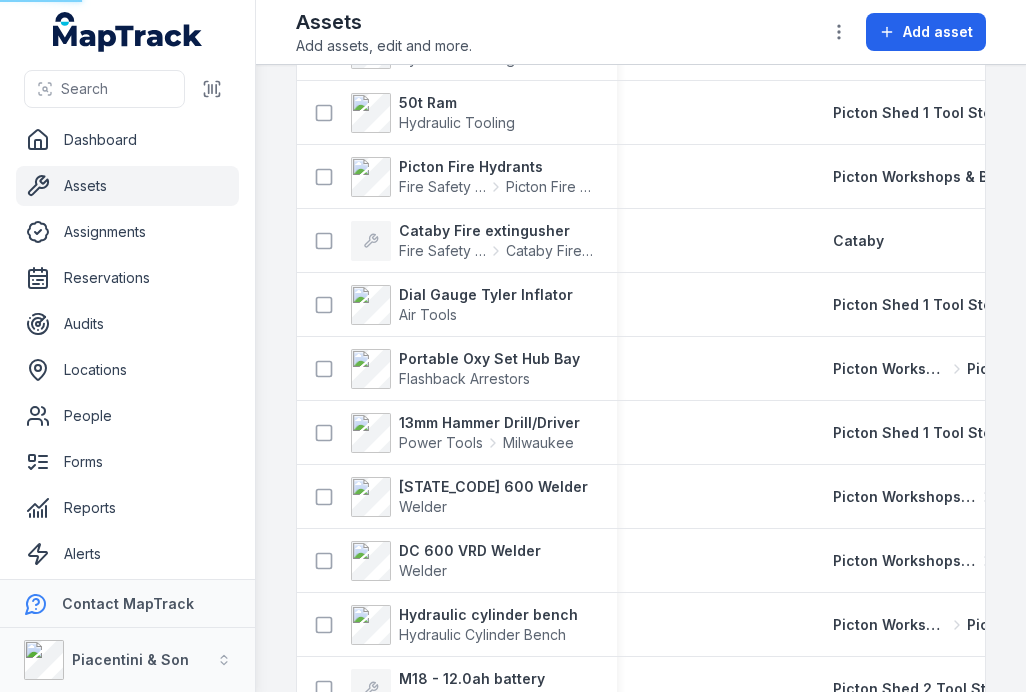 scroll, scrollTop: 248, scrollLeft: 0, axis: vertical 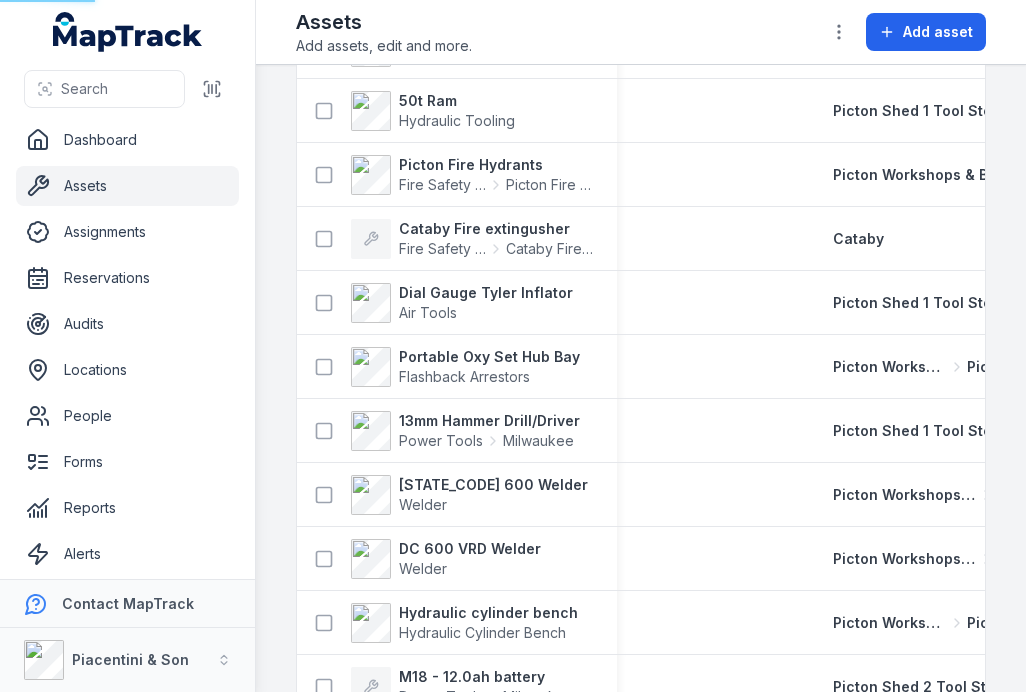 click on "DC 600 VRD Welder" at bounding box center (470, 549) 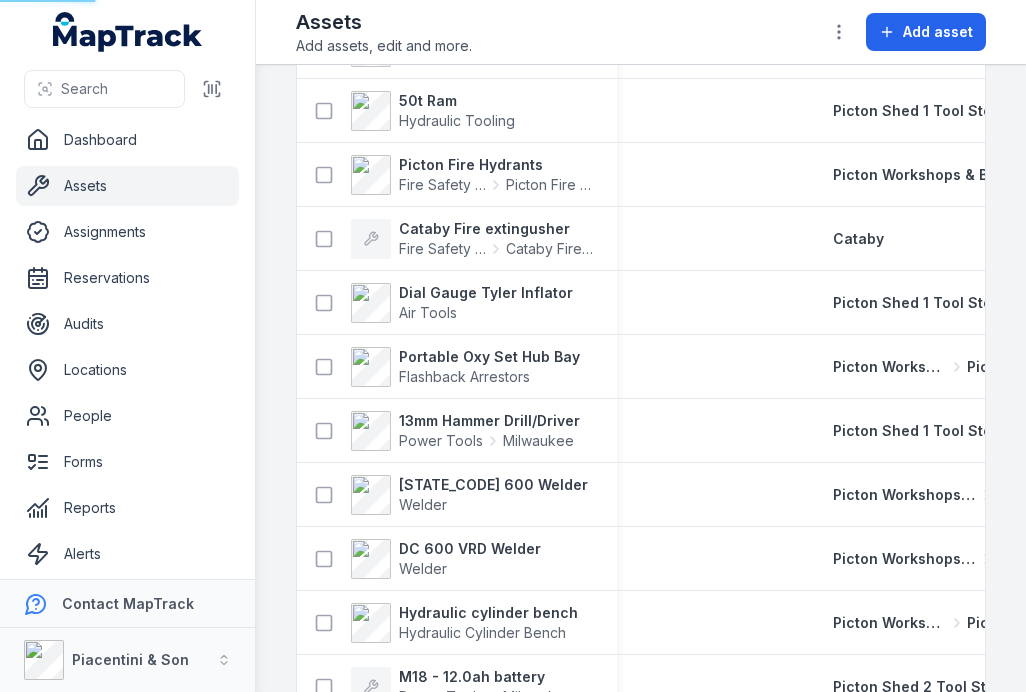 click on "DC 600 VRD Welder" at bounding box center [470, 549] 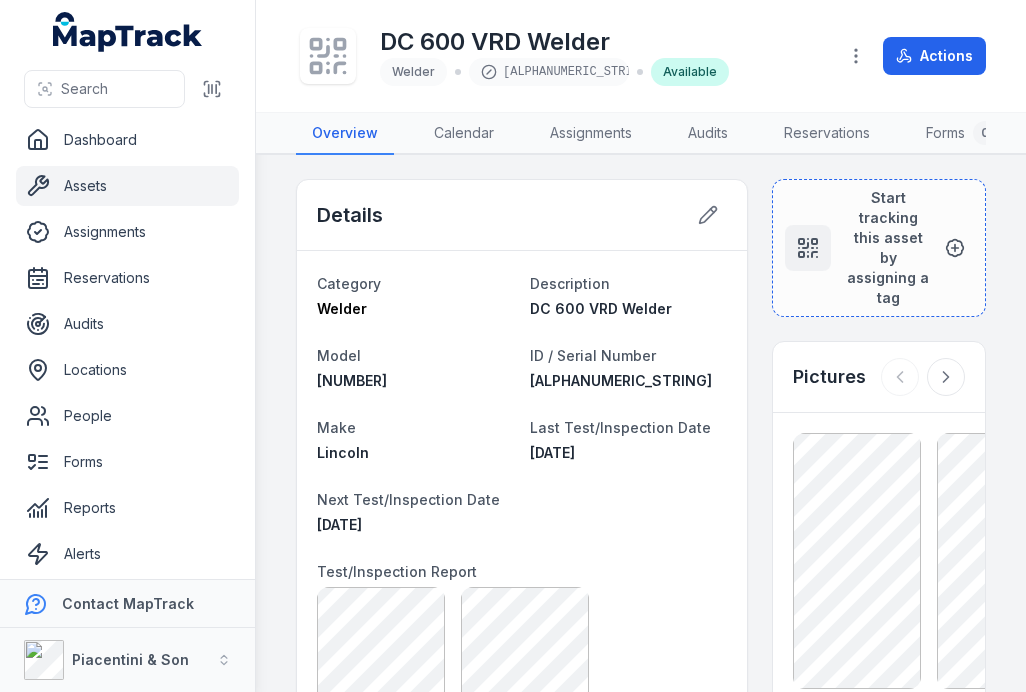 click on "Forms 0" at bounding box center (961, 134) 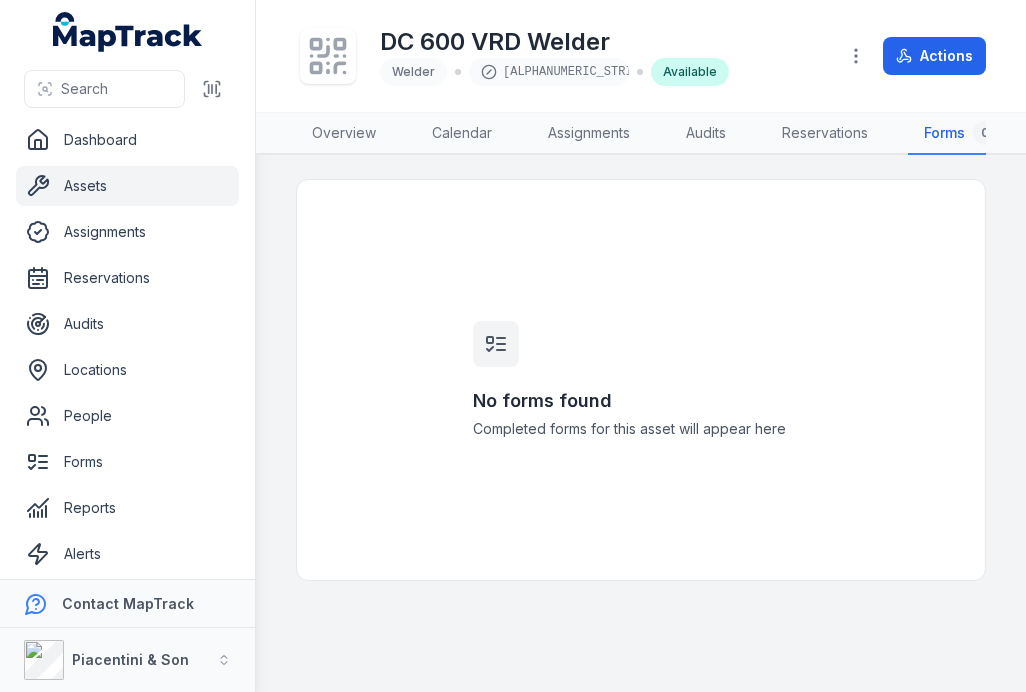 click on "Assets" at bounding box center (127, 186) 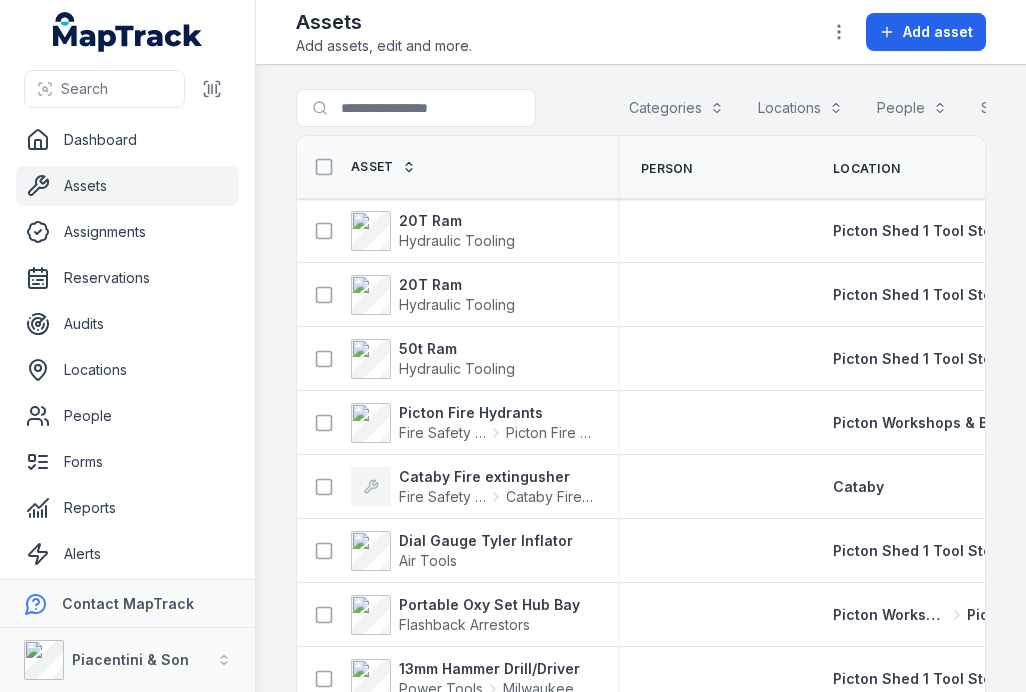 click on "Forms" at bounding box center [127, 462] 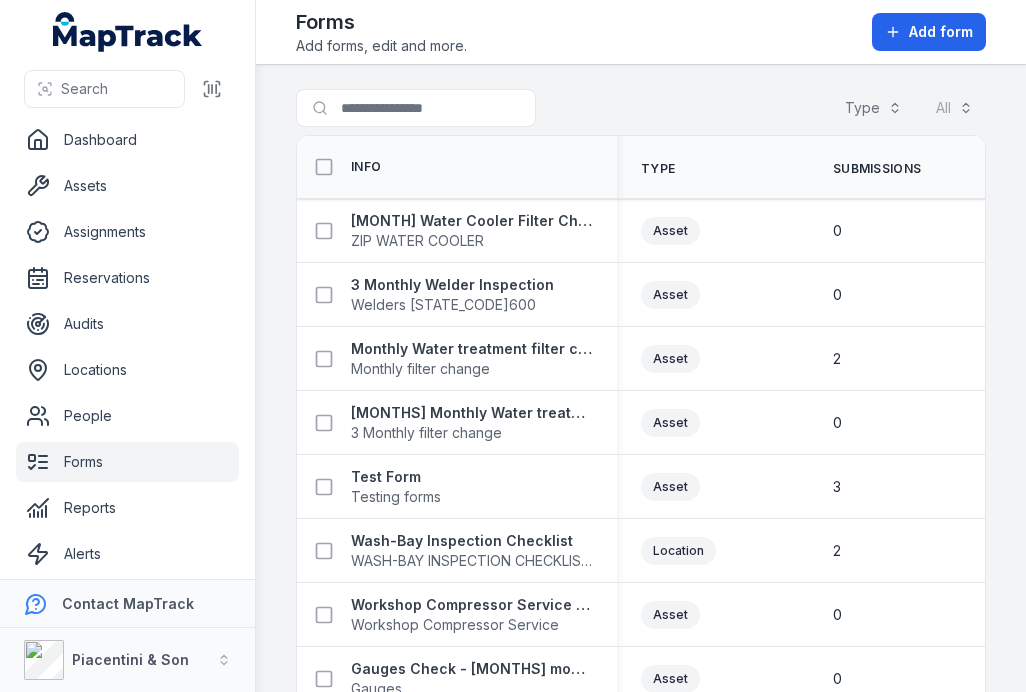 click on "Welders [STATE_CODE]600" at bounding box center (452, 305) 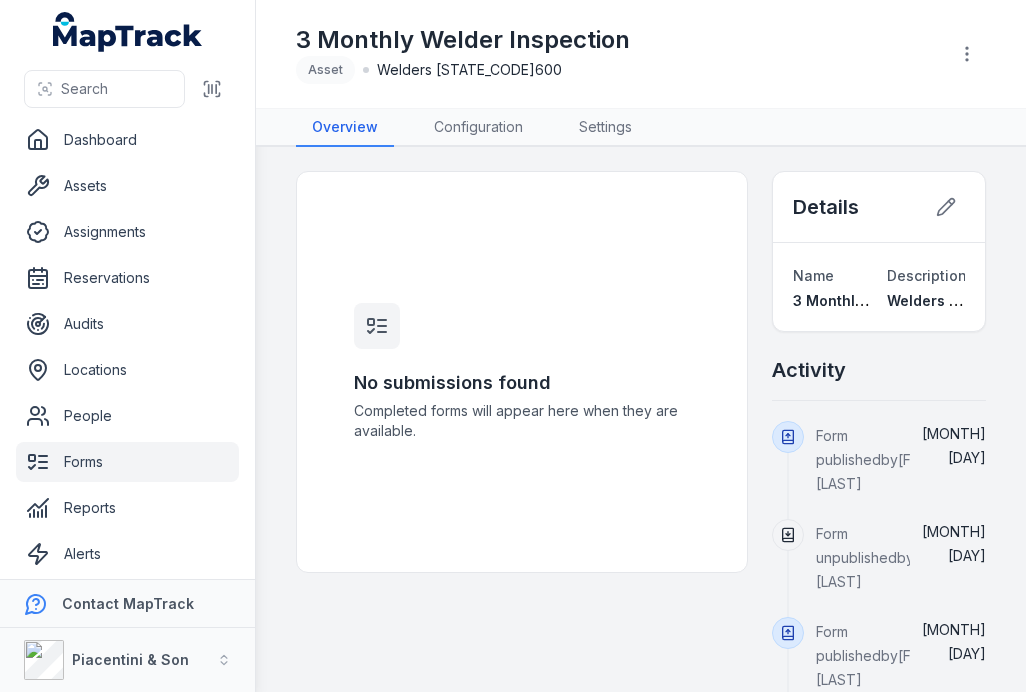 click on "Configuration" at bounding box center [478, 128] 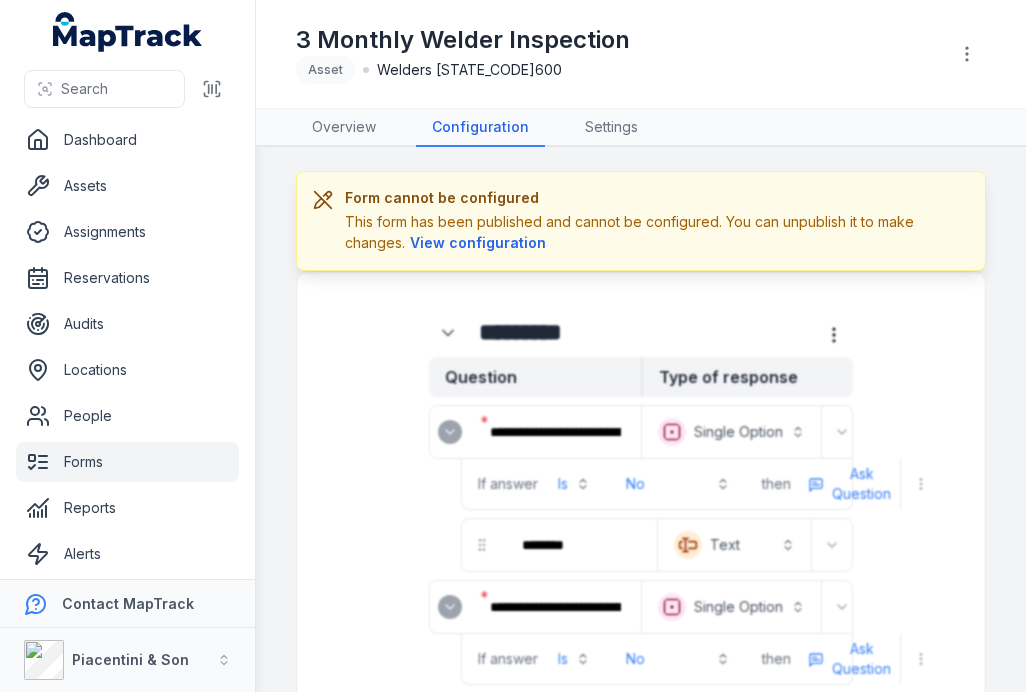 click on "Assets" at bounding box center (127, 186) 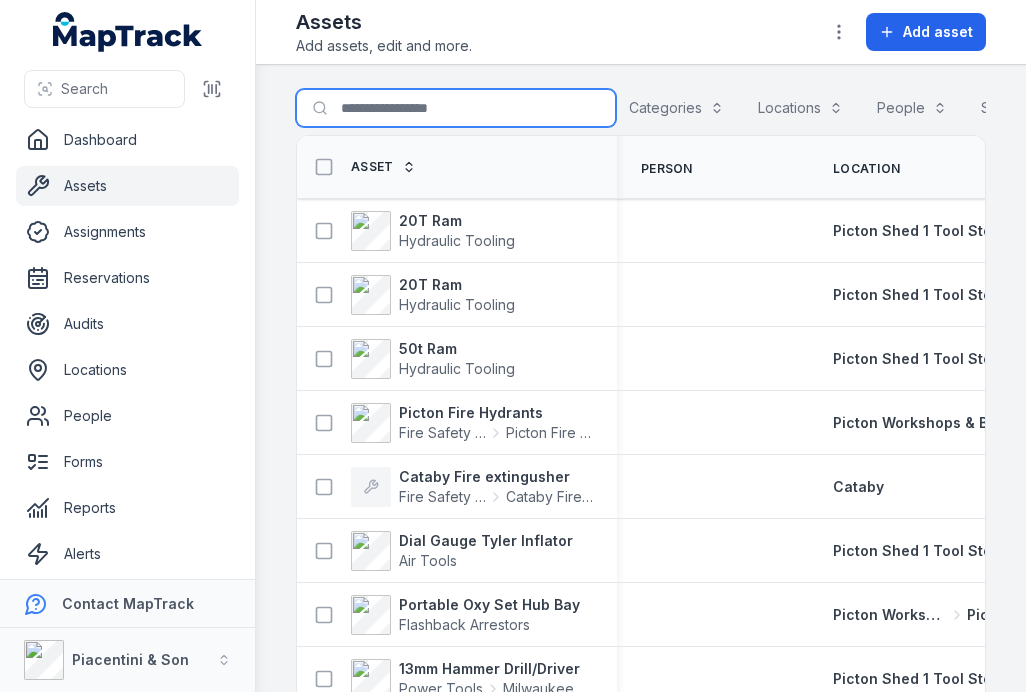 click on "Search for  assets" at bounding box center [456, 108] 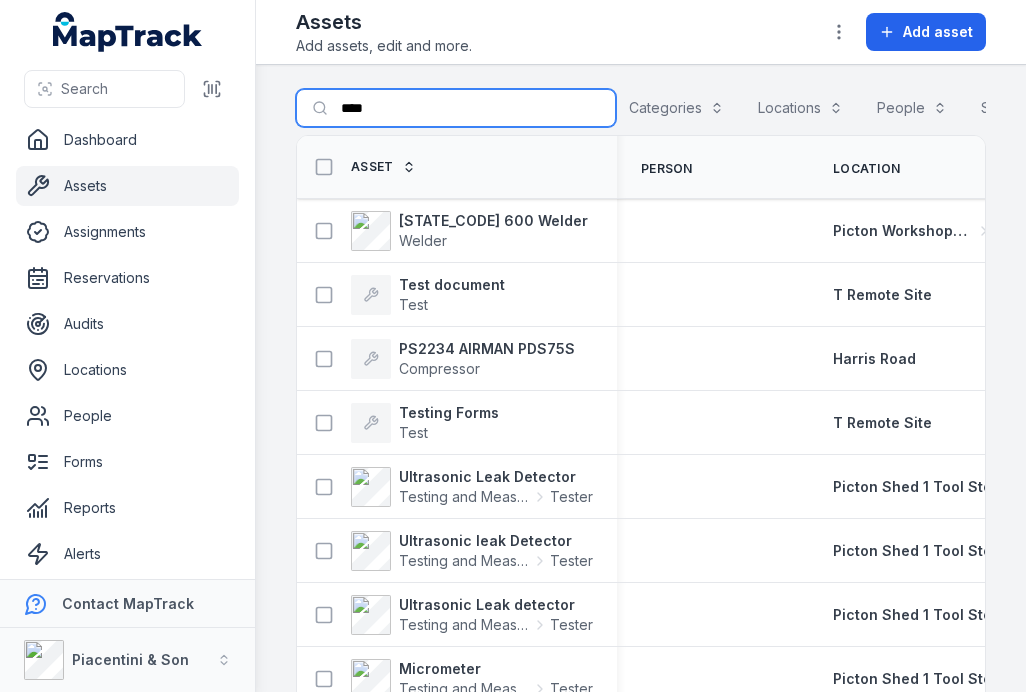 type on "****" 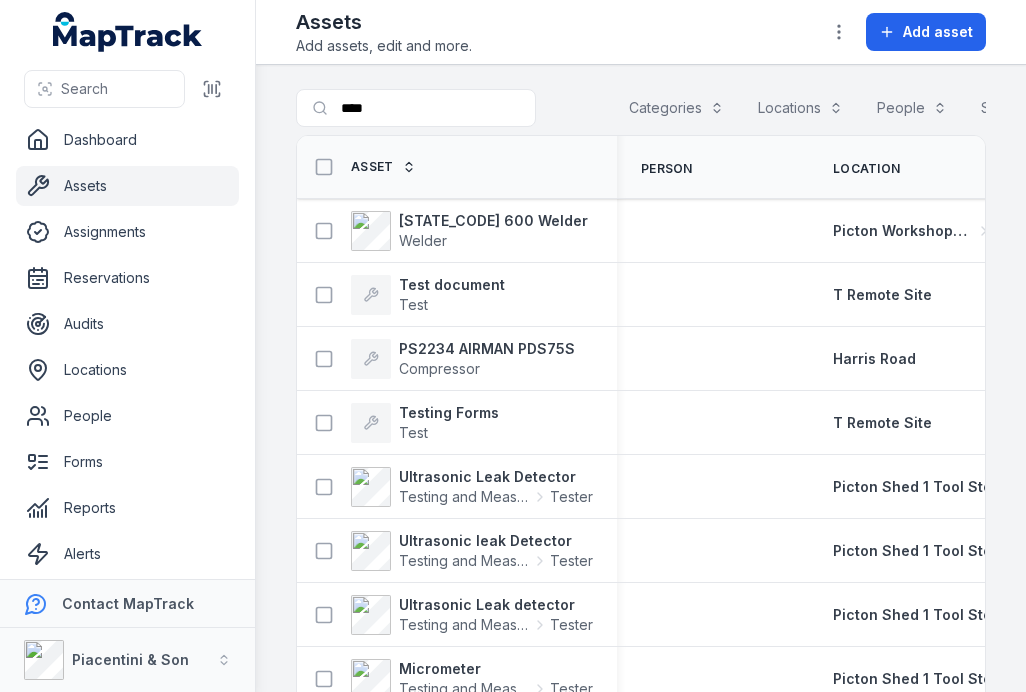 click on "Test document" at bounding box center [452, 285] 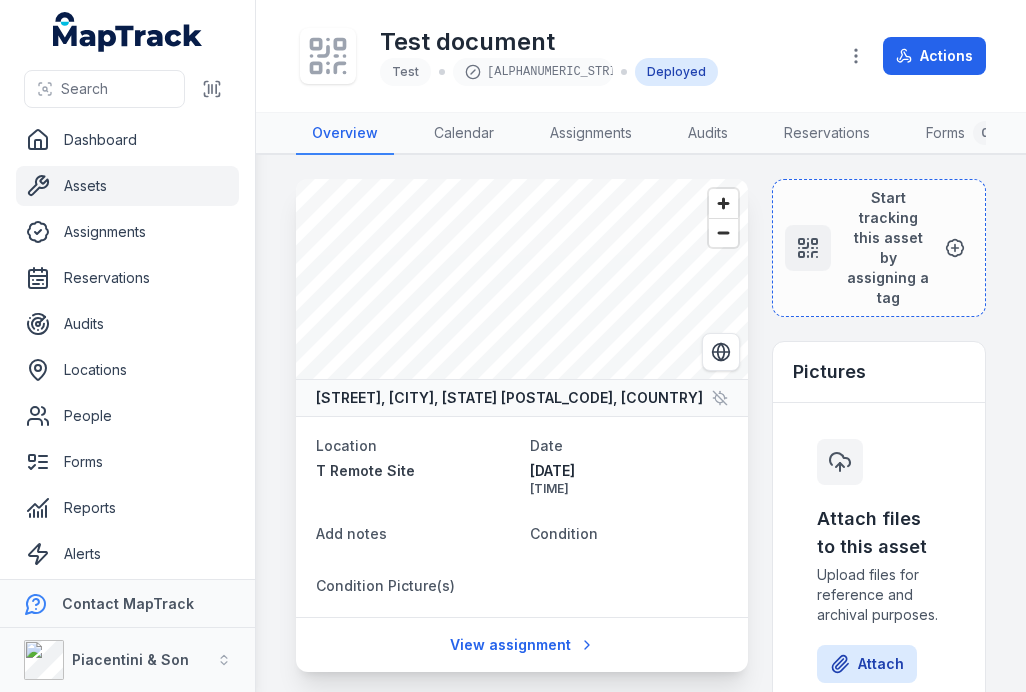 click on "Actions" at bounding box center (934, 56) 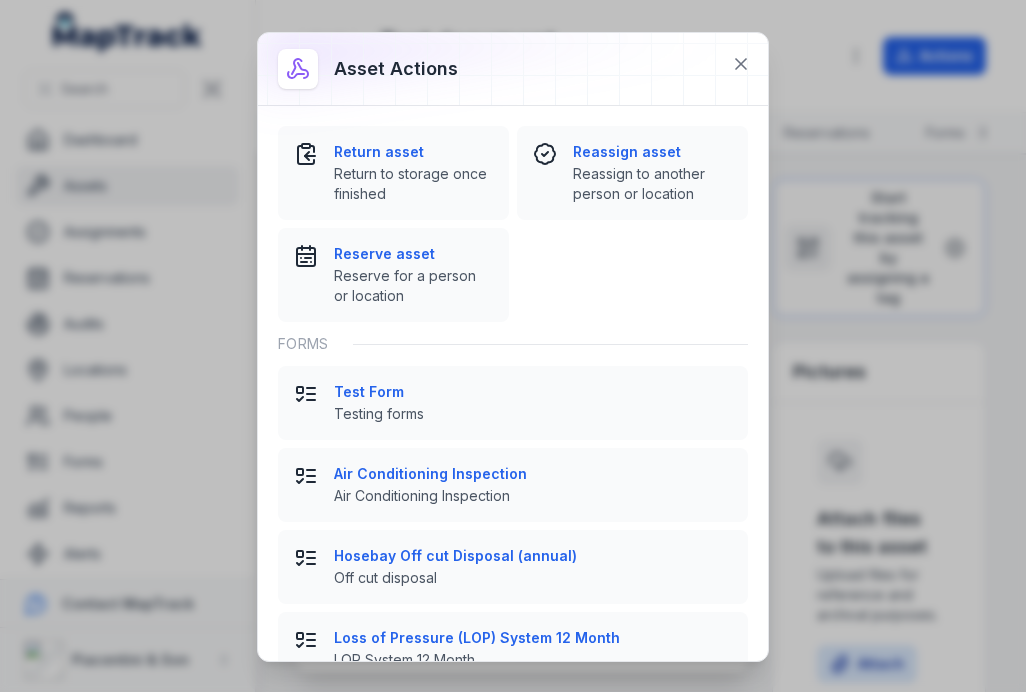 scroll, scrollTop: 0, scrollLeft: 0, axis: both 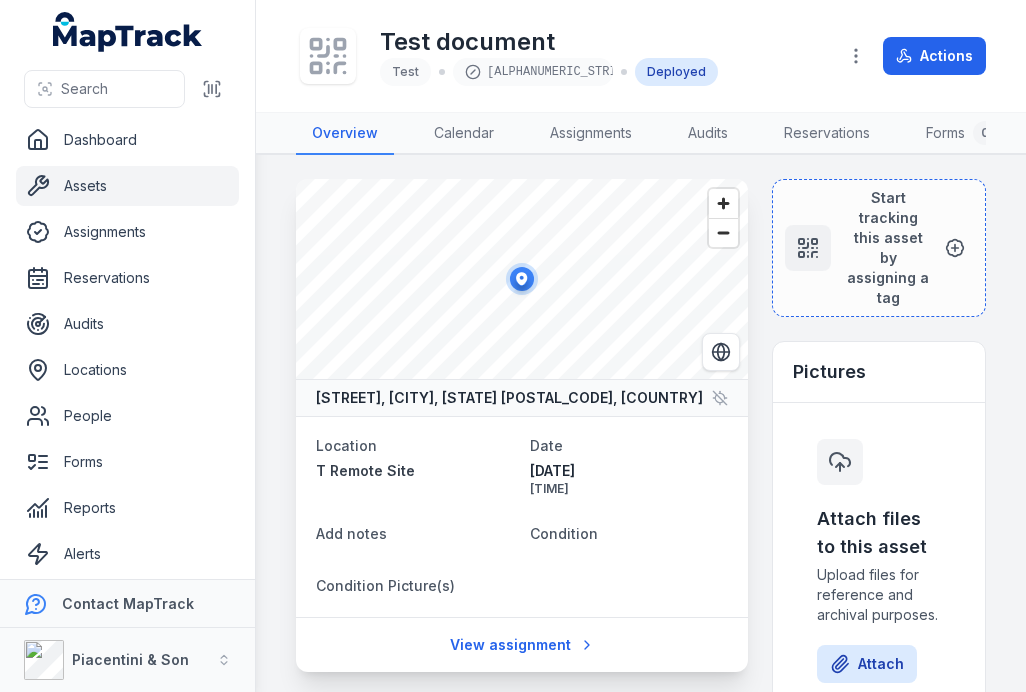 click on "Assets" at bounding box center (127, 186) 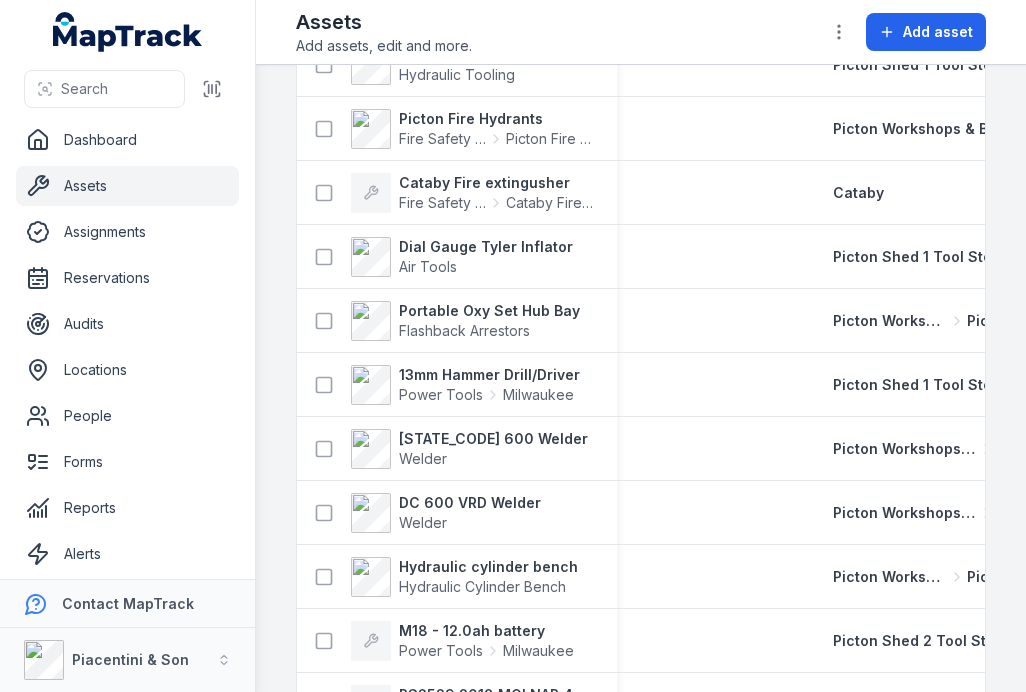 scroll, scrollTop: 295, scrollLeft: 0, axis: vertical 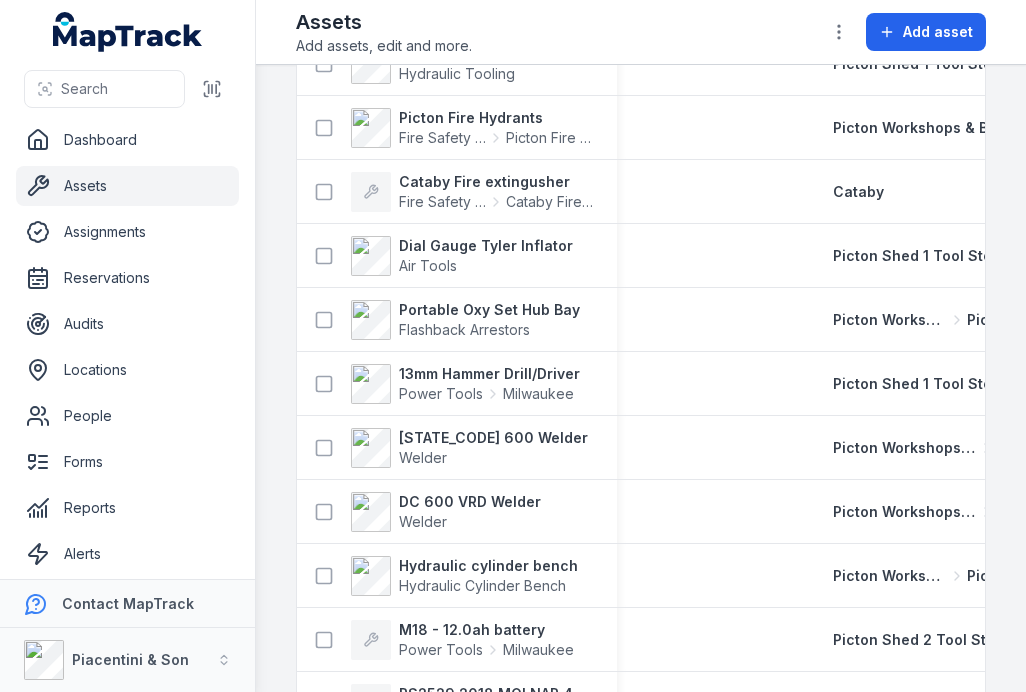 click at bounding box center [324, 448] 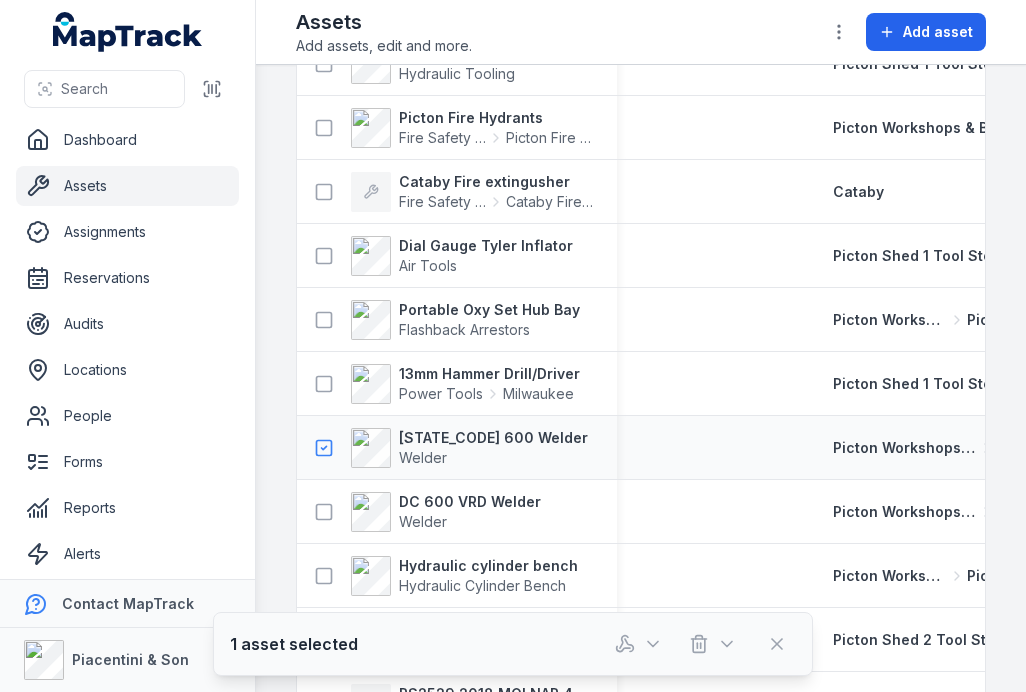 click 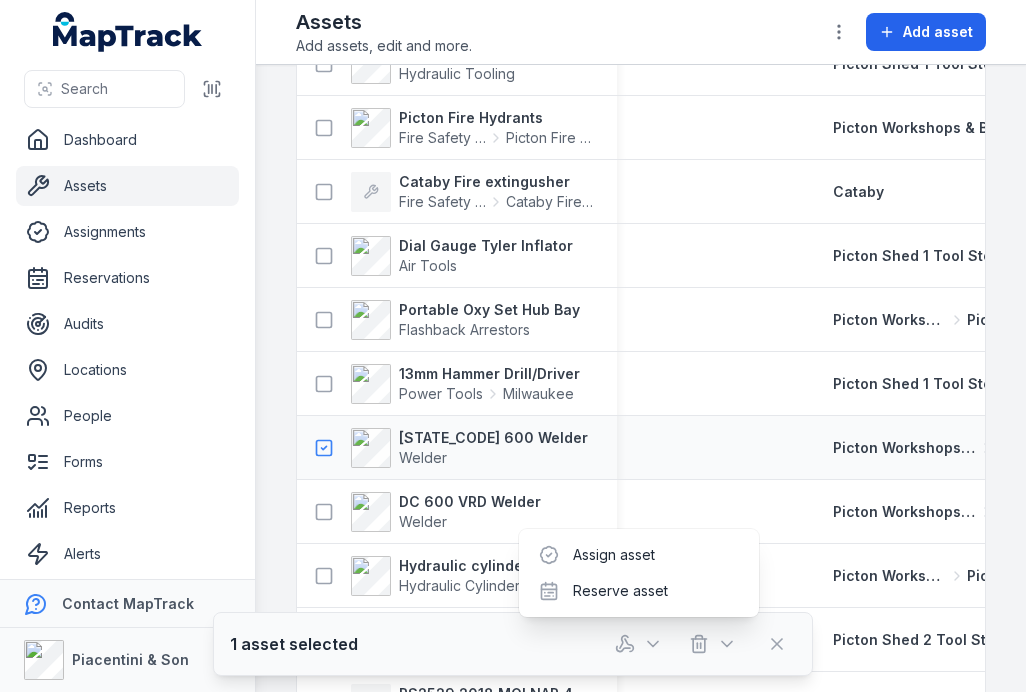 click 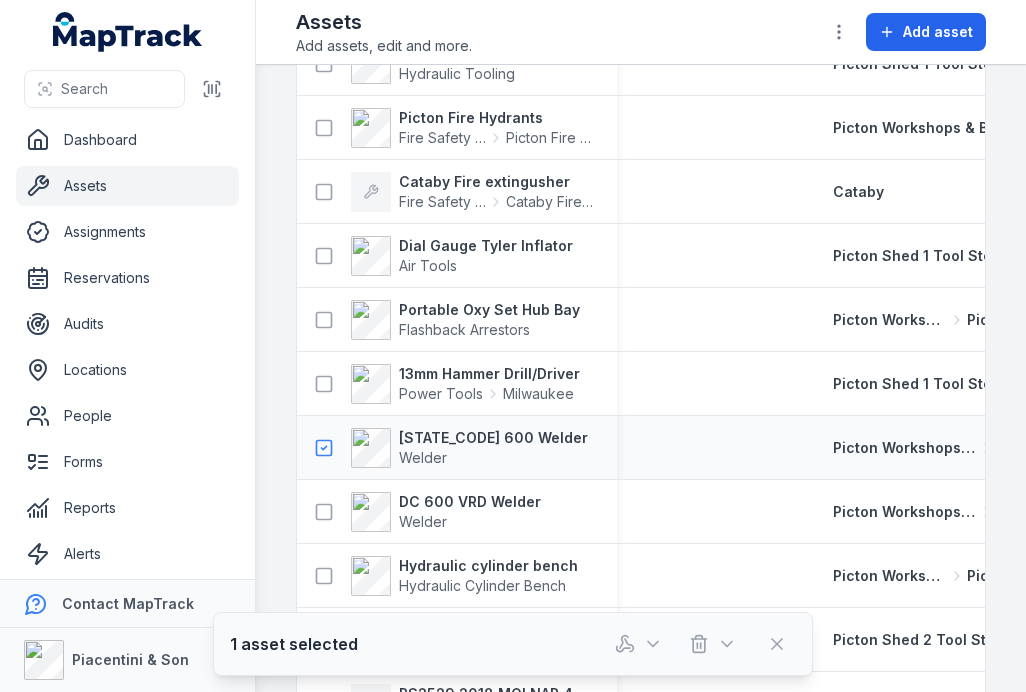 click 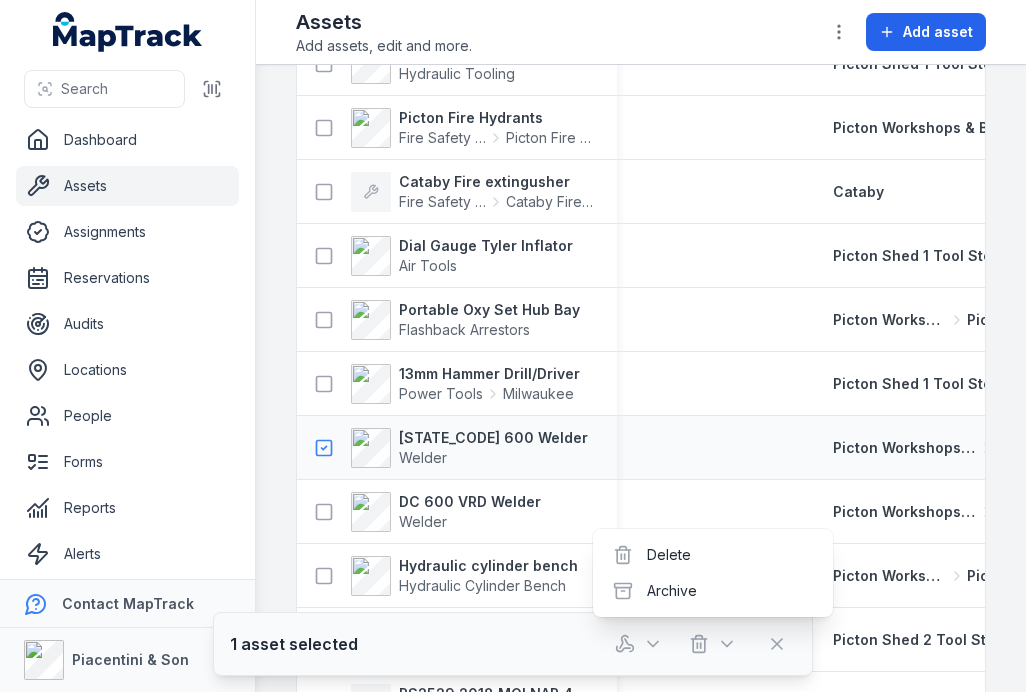 click 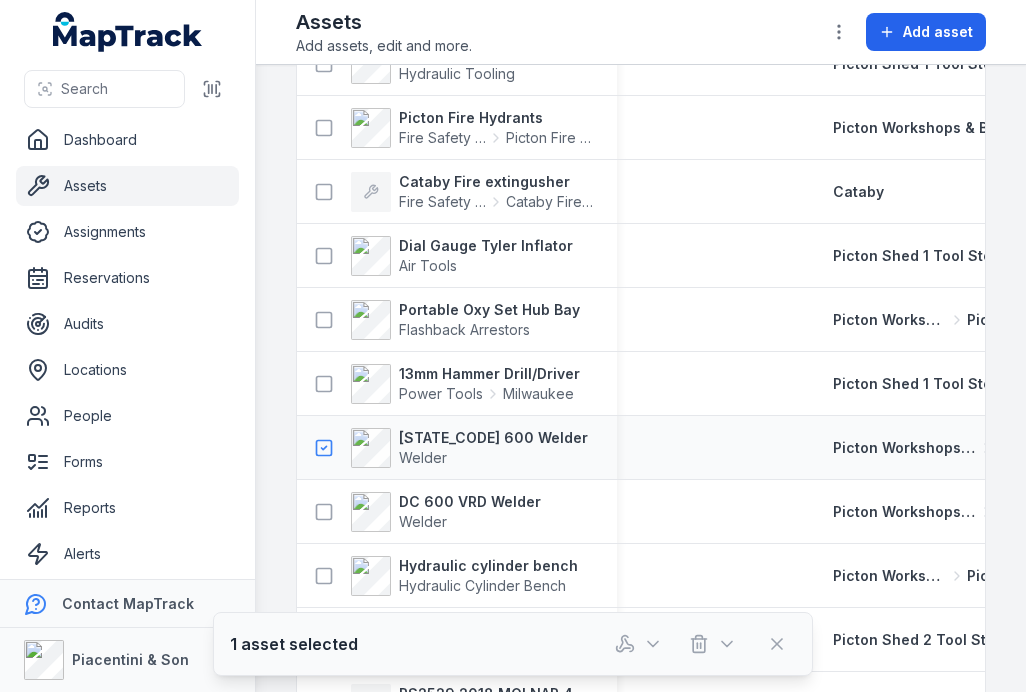 click at bounding box center (839, 32) 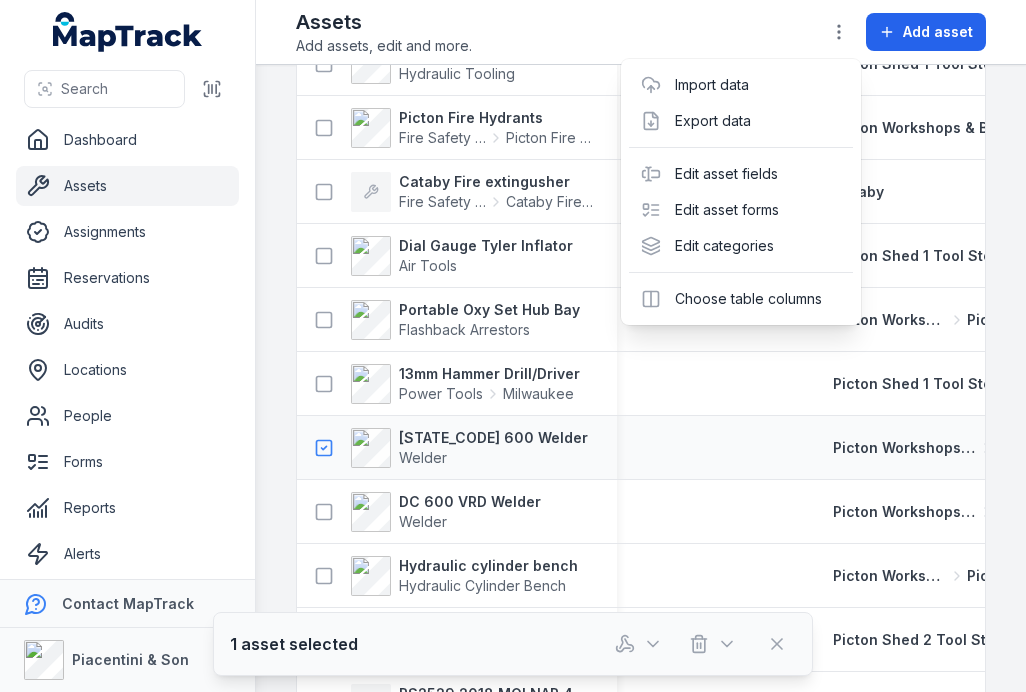 click 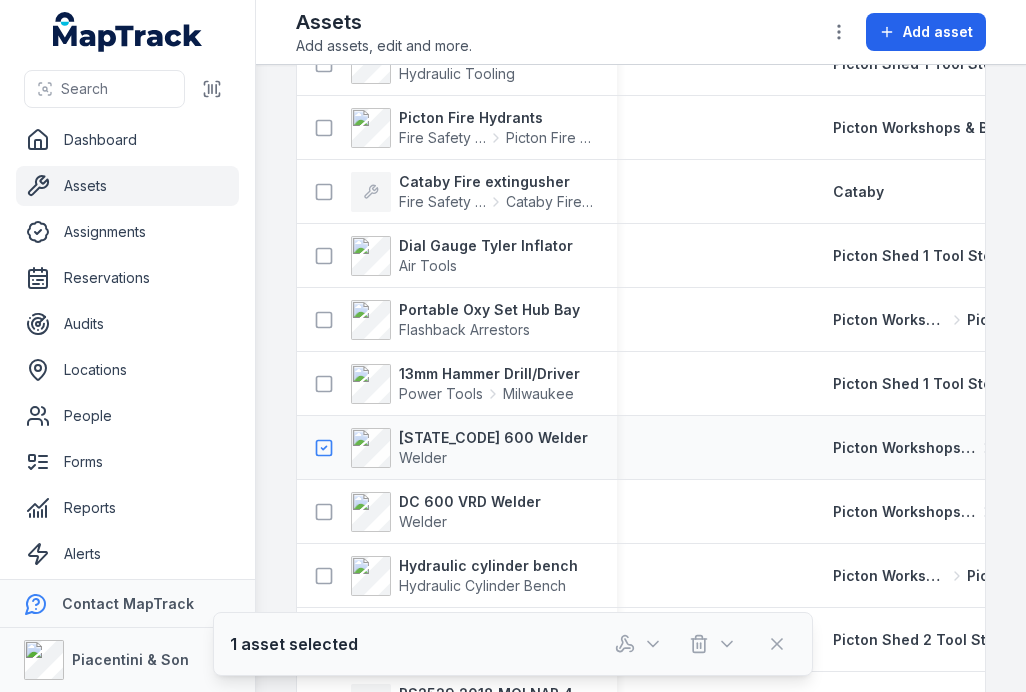 click on "[STATE_CODE] 600 Welder" at bounding box center [493, 438] 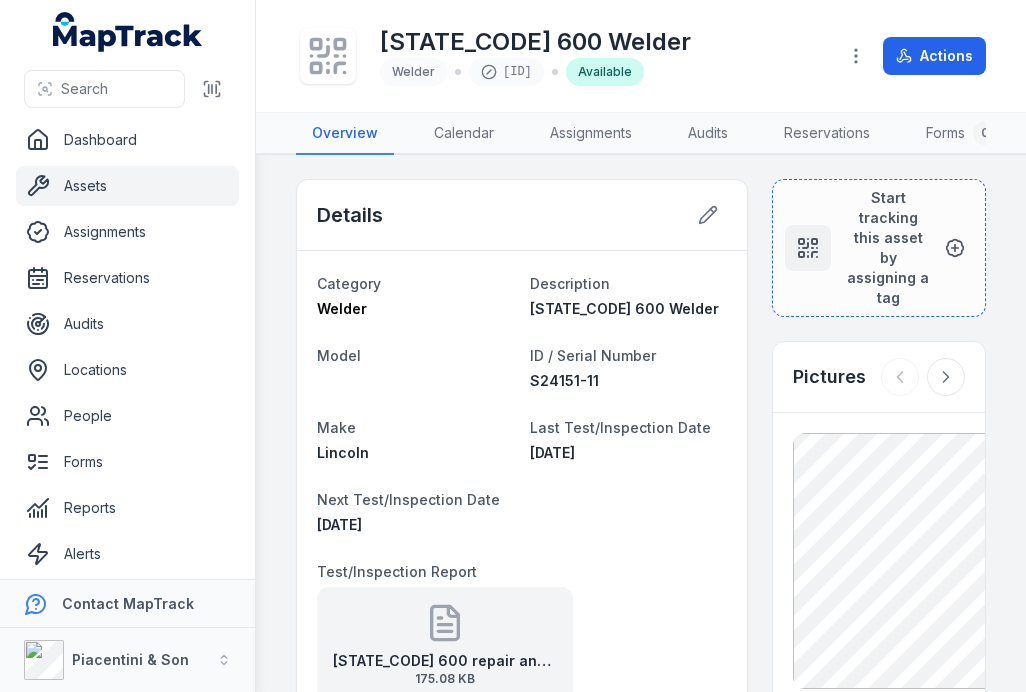 click at bounding box center [856, 56] 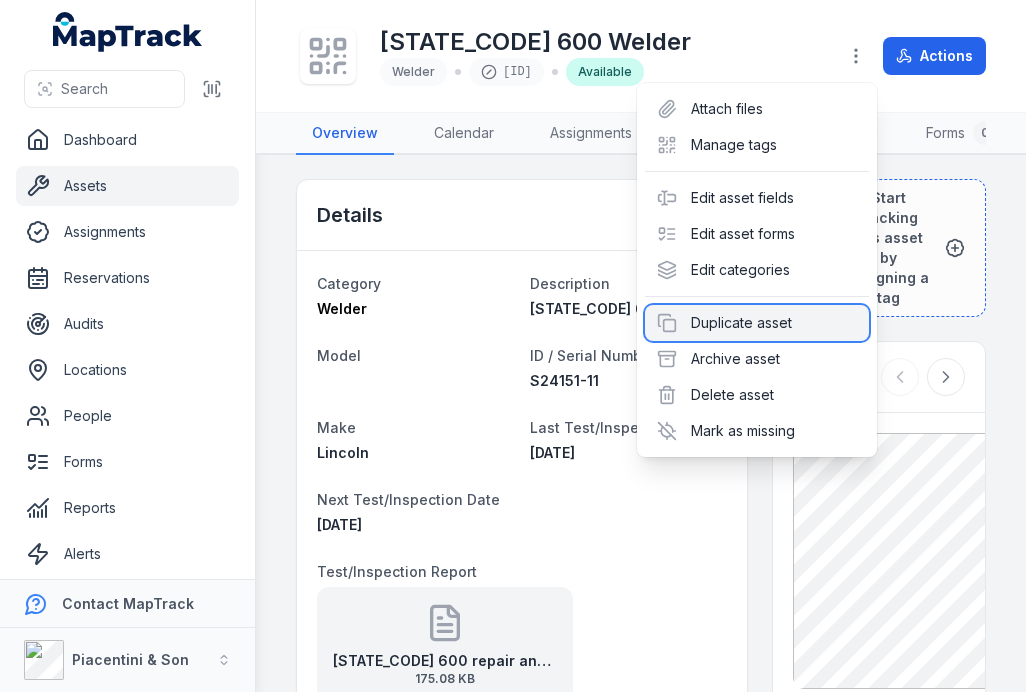 click on "Duplicate asset" at bounding box center [757, 323] 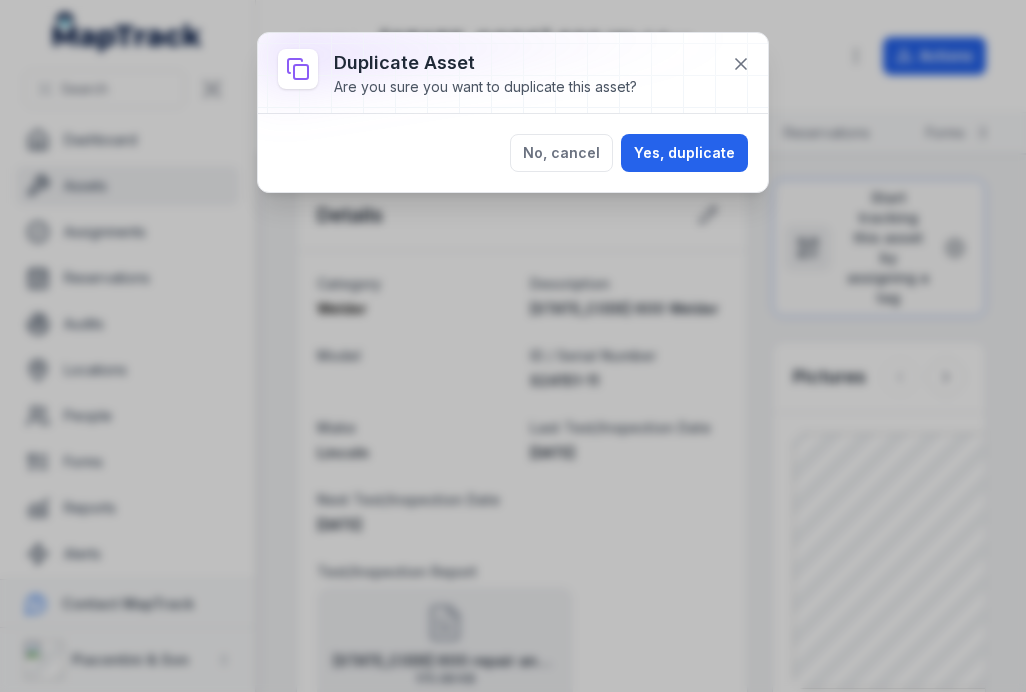 click on "Yes, duplicate" at bounding box center [684, 153] 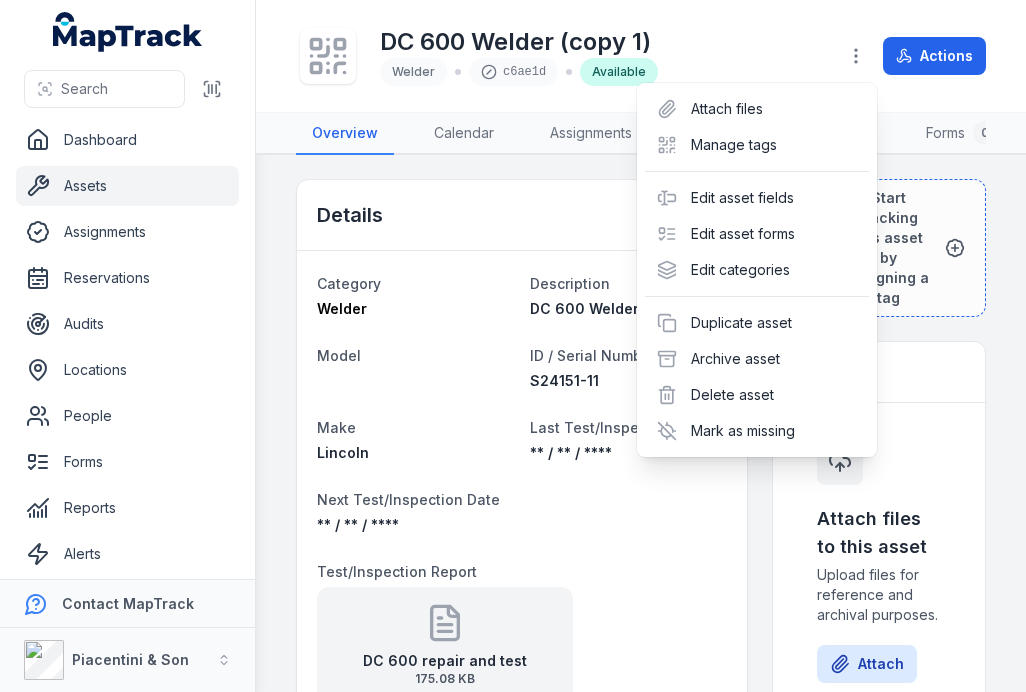 scroll, scrollTop: 0, scrollLeft: 0, axis: both 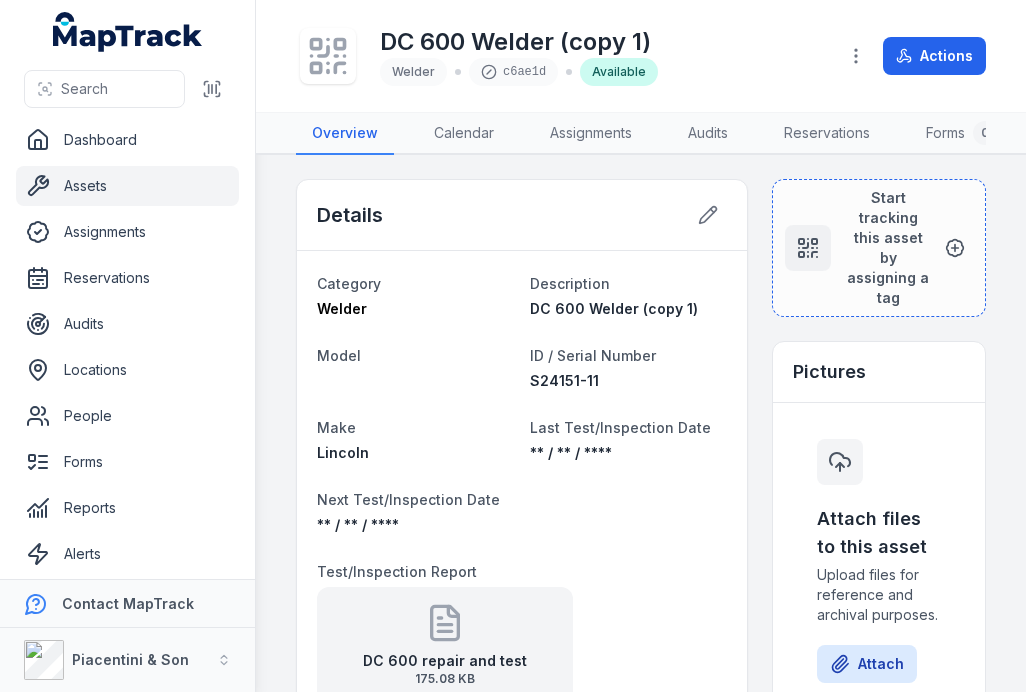 click on "Actions" at bounding box center [934, 56] 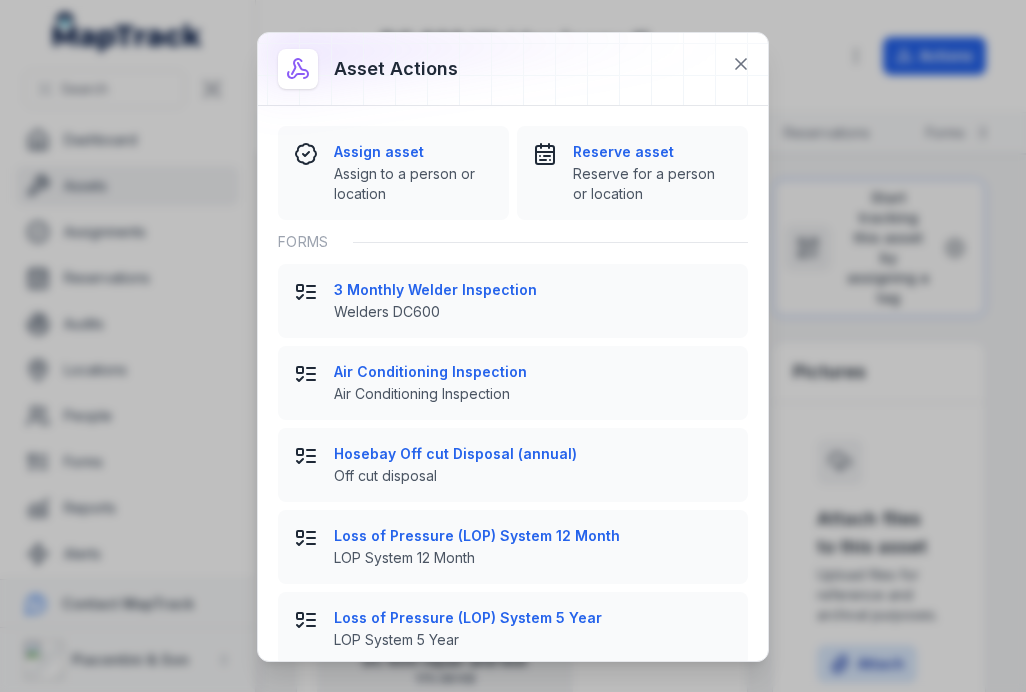 click on "Welders DC600" at bounding box center (533, 312) 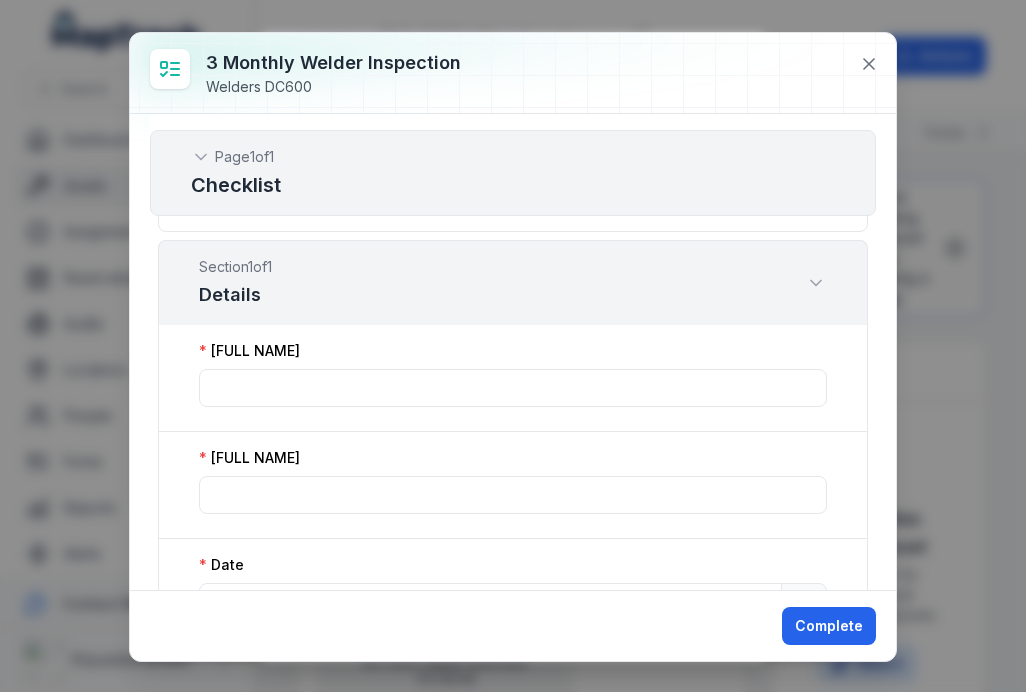 scroll, scrollTop: 1278, scrollLeft: 0, axis: vertical 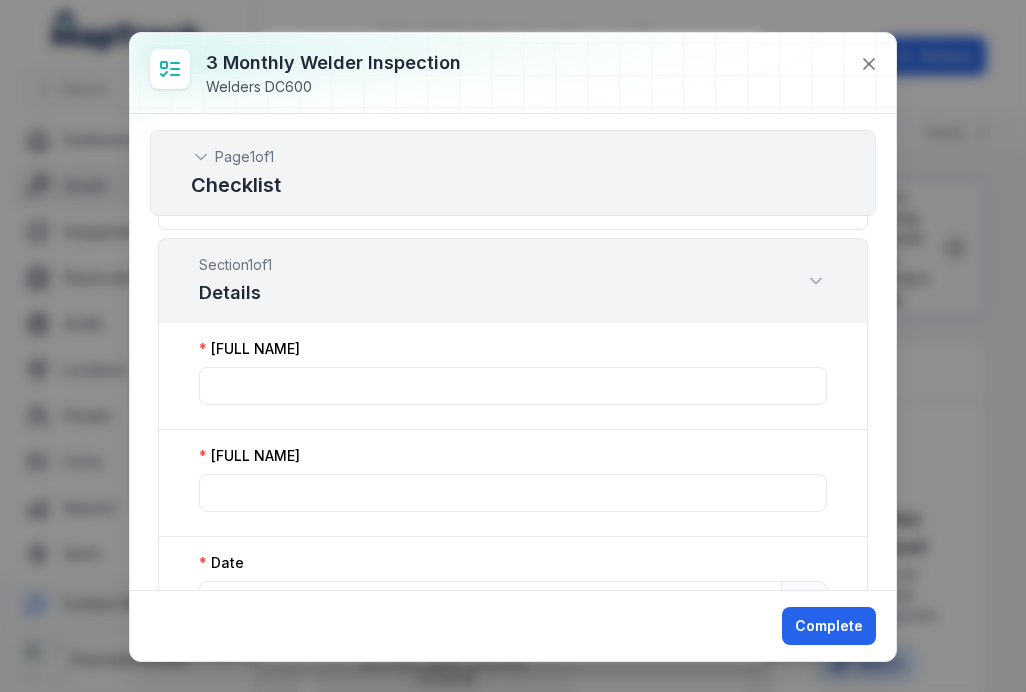 click on "3 Monthly Welder Inspection Welders DC600 Page  1  of  1 Checklist Is the welder’s external casing and frame free from visible damage? Is the supply cable in good condition (no fraying, cuts, or heat damage)? Is the plug in good condition and is the electrical inspection tag current? Has lockout/tagout been applied before servicing began? Have the welder covers been opened and internal dust blown out using air or a blower? Are all bolts and internal connections secure with no looseness found? Is all internal wiring free from damage, corrosion, or wear? Has the welder been fully and securely reassembled after inspection? Has a boilermaker tested and confirmed all welding functions are working correctly? Attachement ***** Attach files Drag a file here, or click to browse. Browse Files Take Photos Section  1  of  1 Details Examiner Name (Full Name) Supervisor (Full Name) Date ** / ** / **** Signature ***** Clear Confirm Complete" at bounding box center [513, 347] 